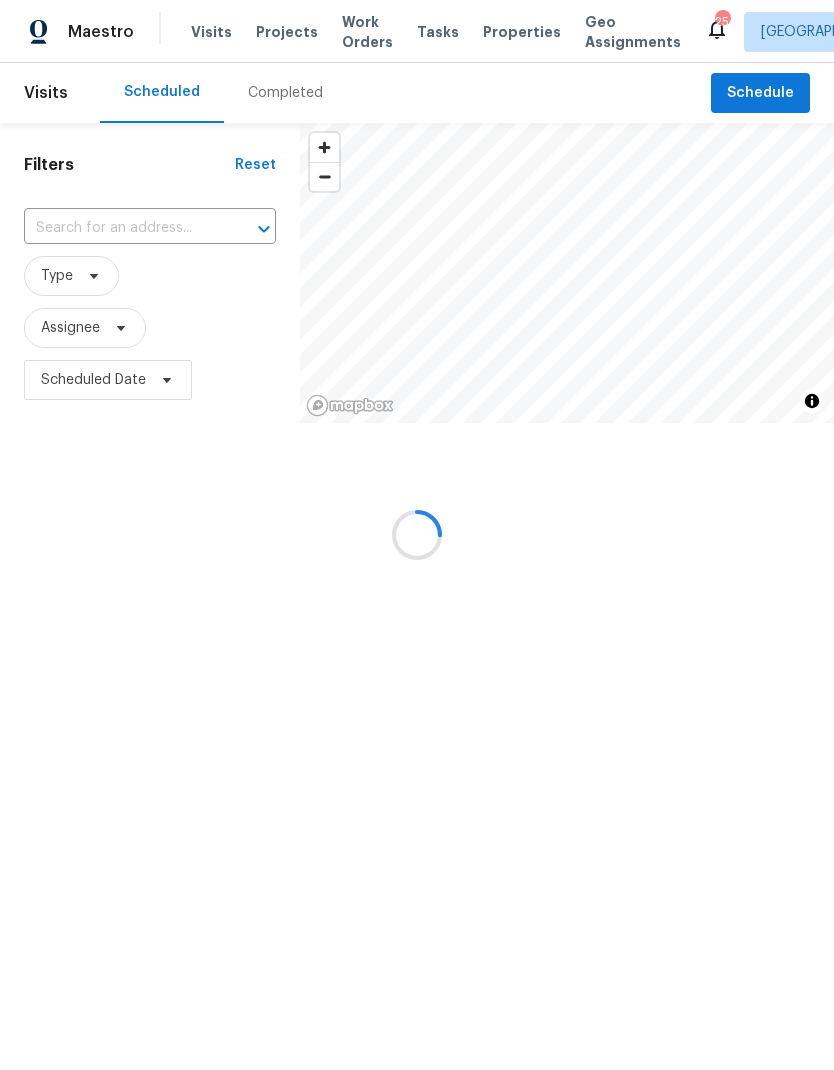 scroll, scrollTop: 0, scrollLeft: 0, axis: both 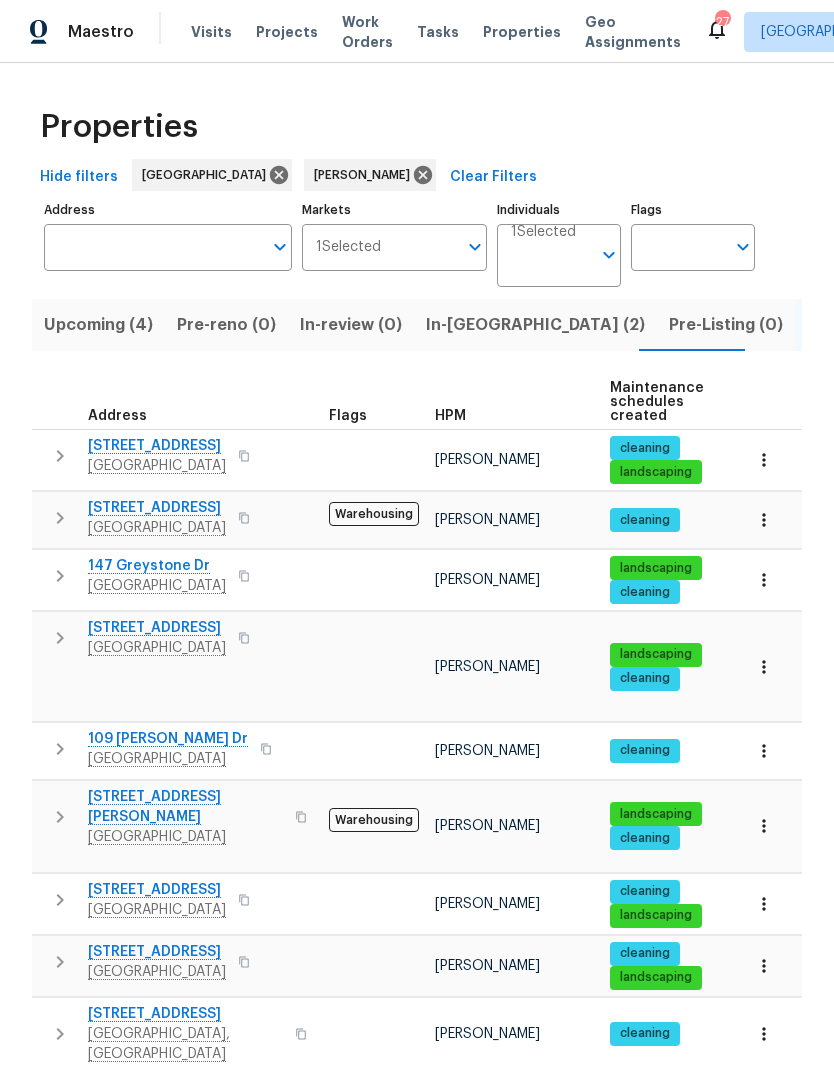 click 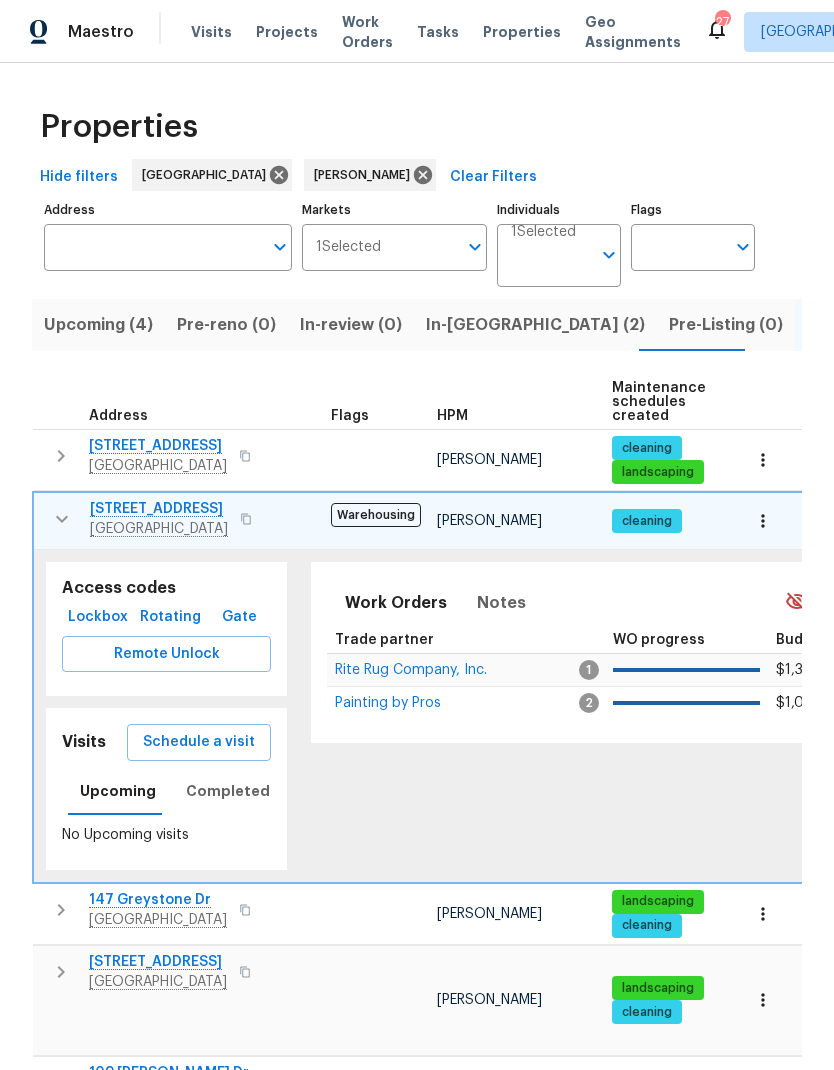 click on "Schedule a visit" at bounding box center [199, 742] 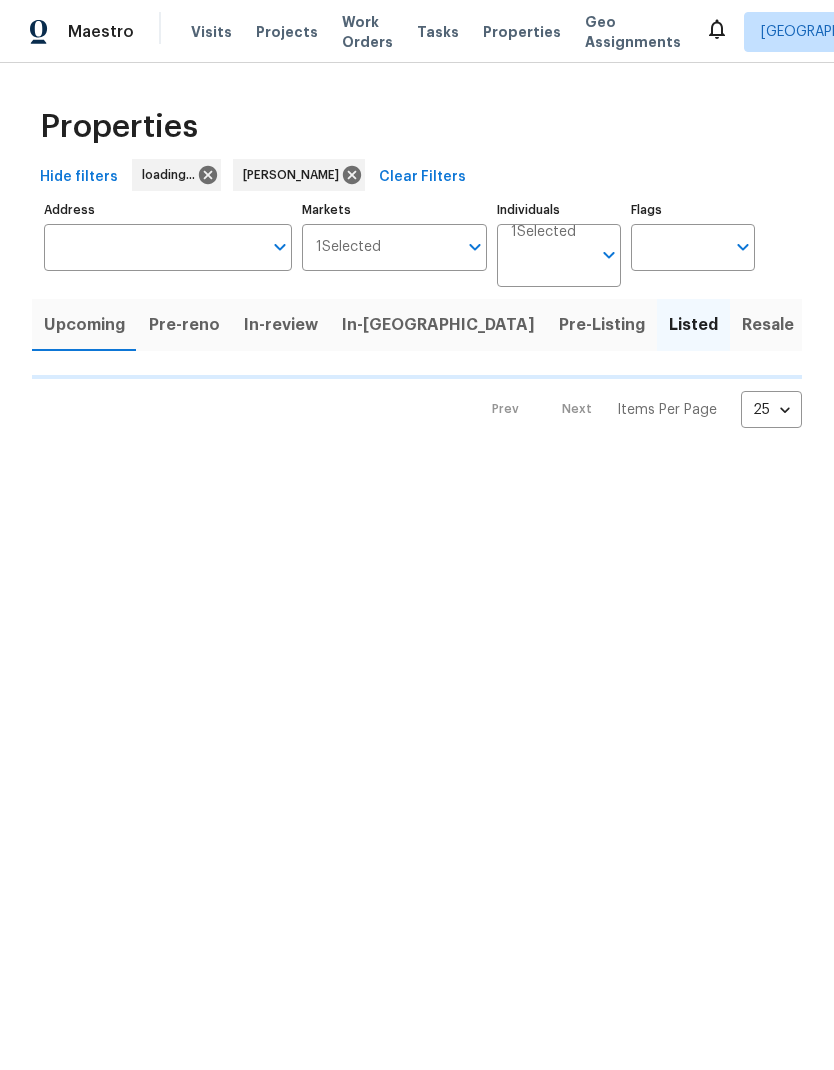 scroll, scrollTop: 0, scrollLeft: 0, axis: both 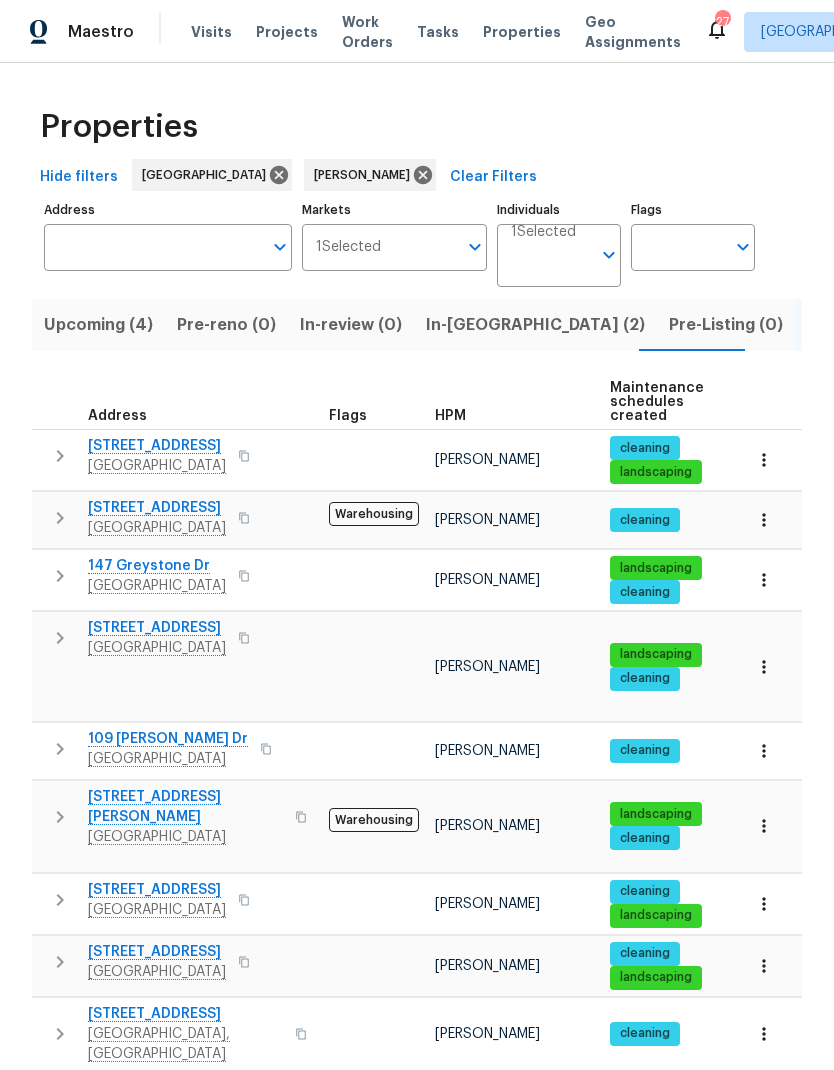 click 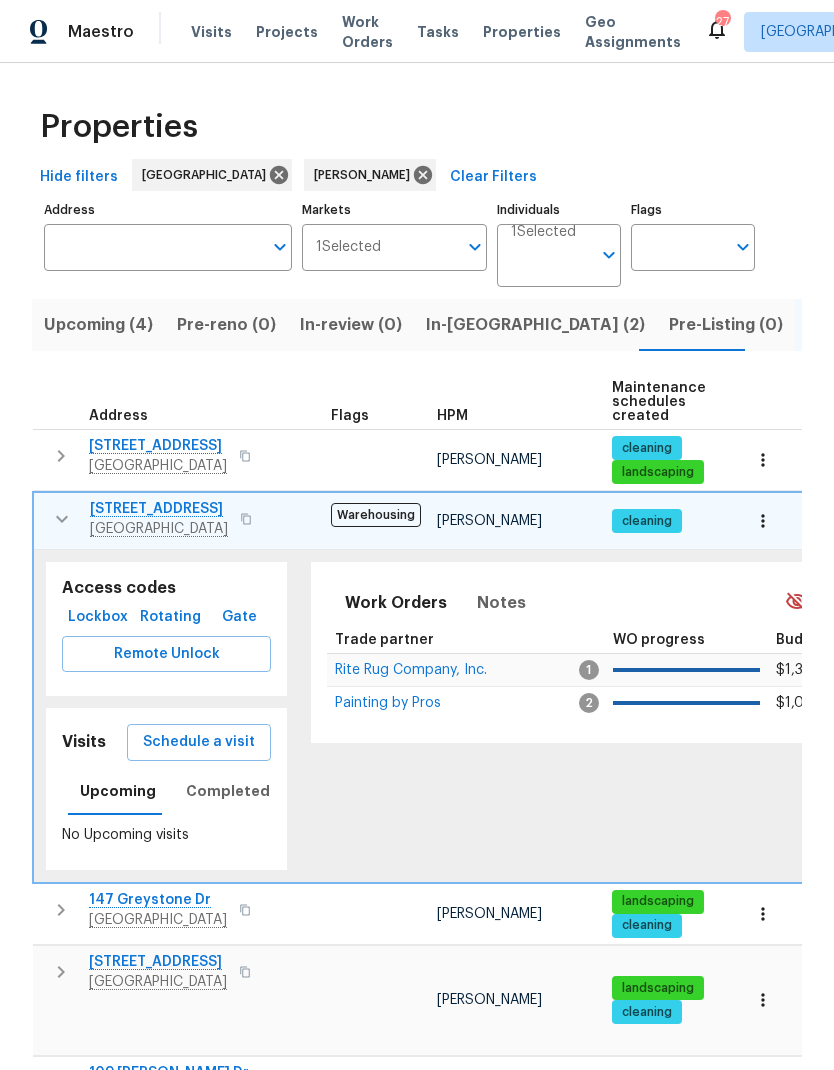 click on "Schedule a visit" at bounding box center [199, 742] 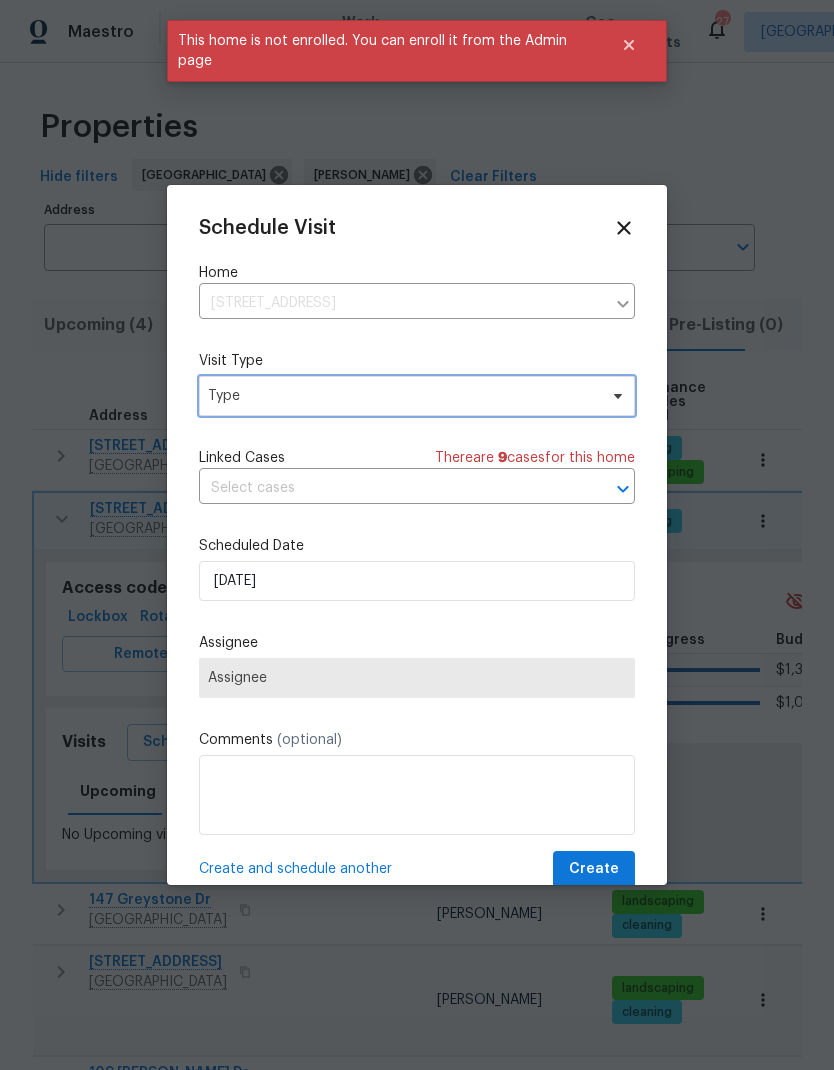 click on "Type" at bounding box center [402, 396] 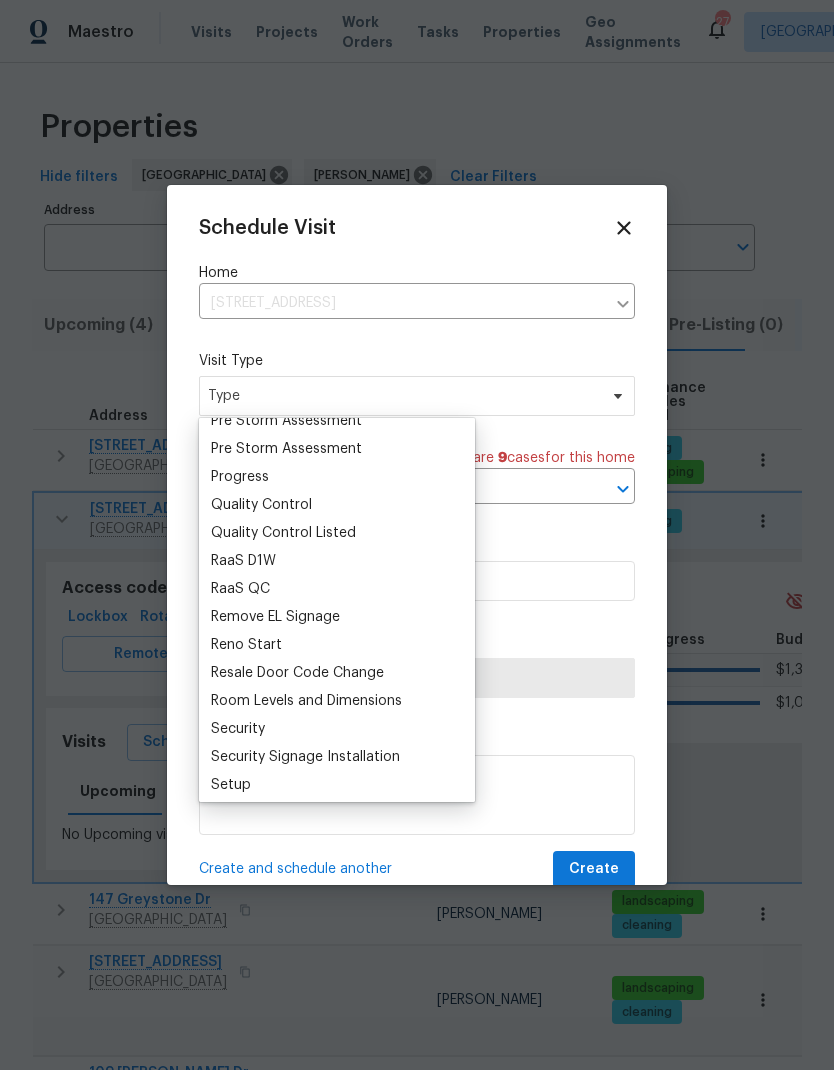scroll, scrollTop: 1311, scrollLeft: 0, axis: vertical 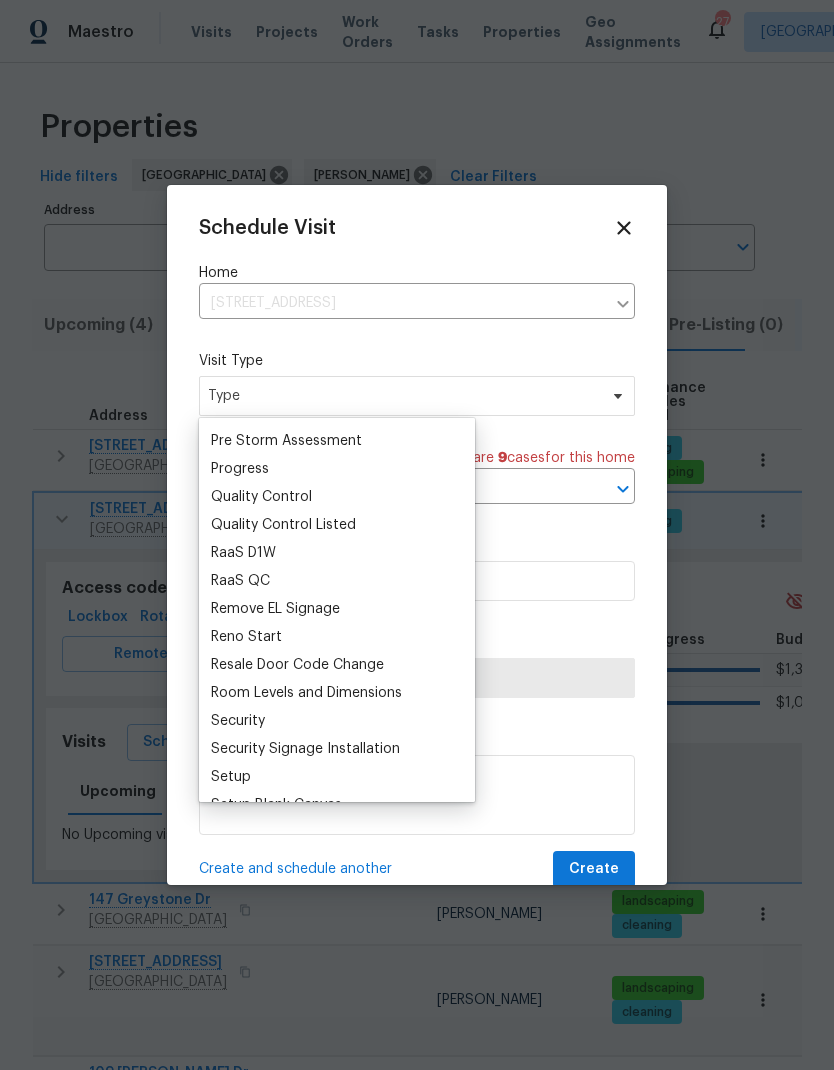 click on "Progress" at bounding box center [240, 469] 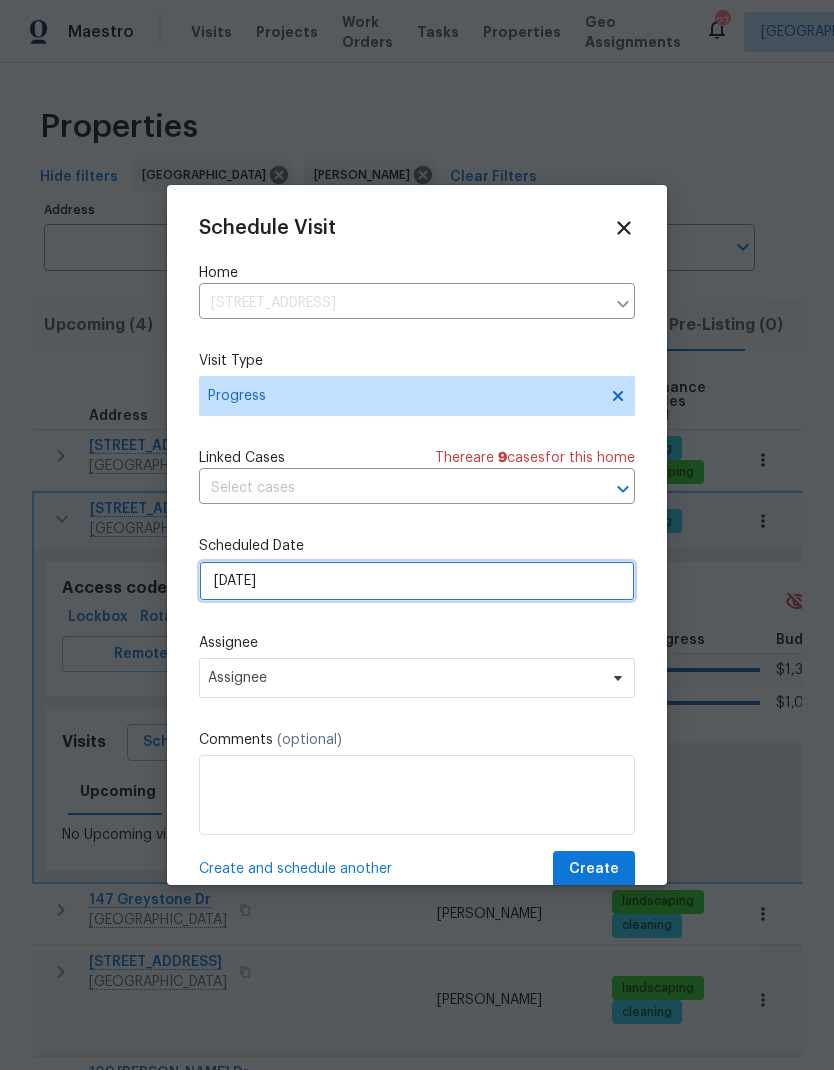 click on "[DATE]" at bounding box center [417, 581] 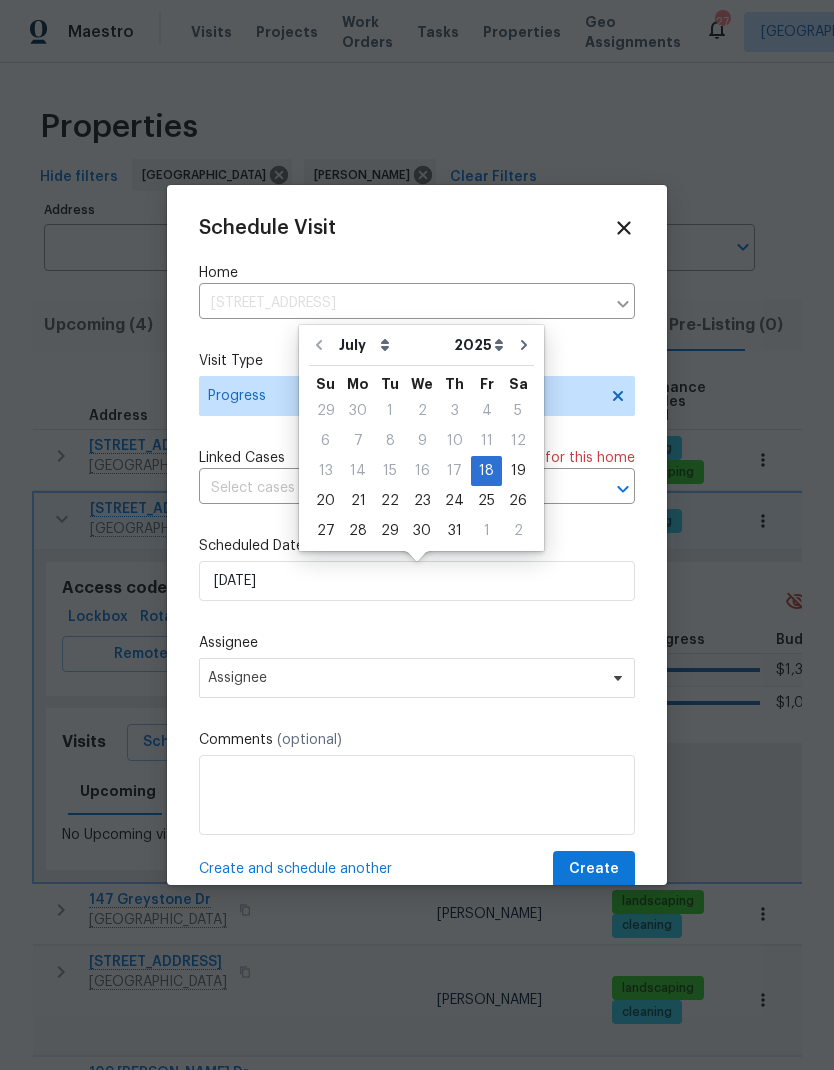 click on "Schedule Visit Home   3024 Thornbury Pl # 32, Old Hickory, TN 37138 ​ Visit Type   Progress Linked Cases There  are   9  case s  for this home   ​ Scheduled Date   7/18/2025 Assignee   Assignee Comments   (optional) Create and schedule another Create" at bounding box center (417, 552) 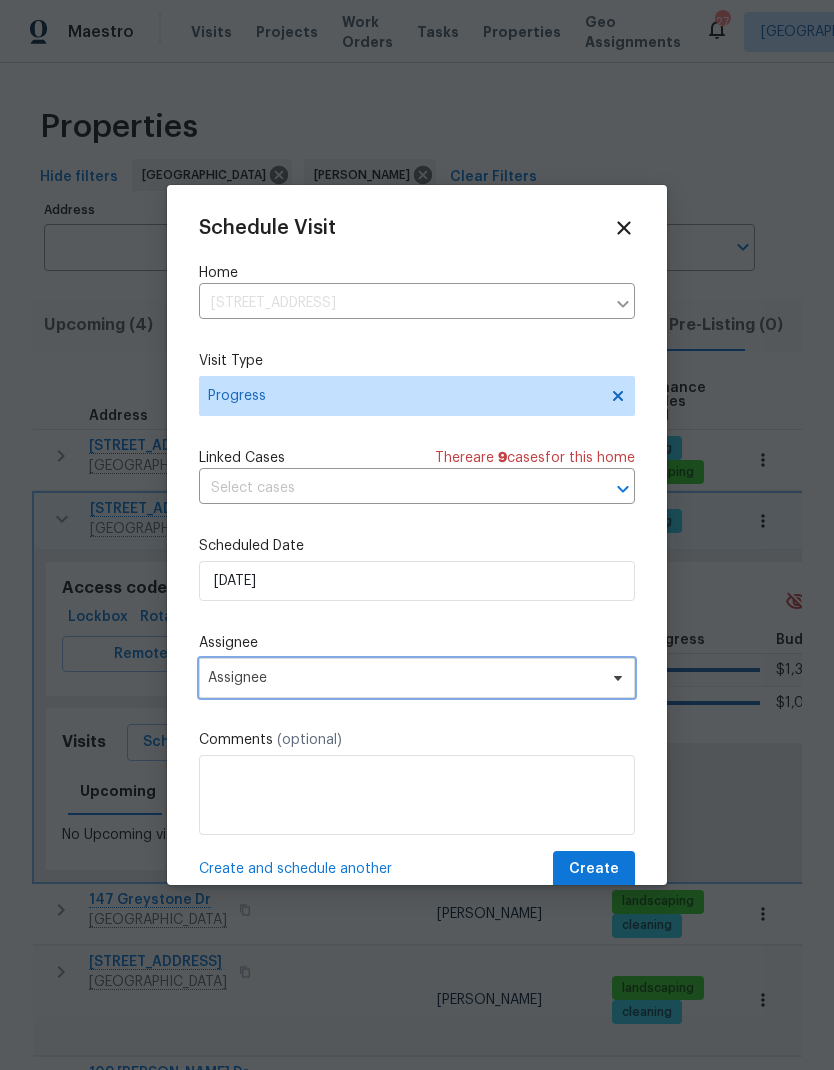 click on "Assignee" at bounding box center [404, 678] 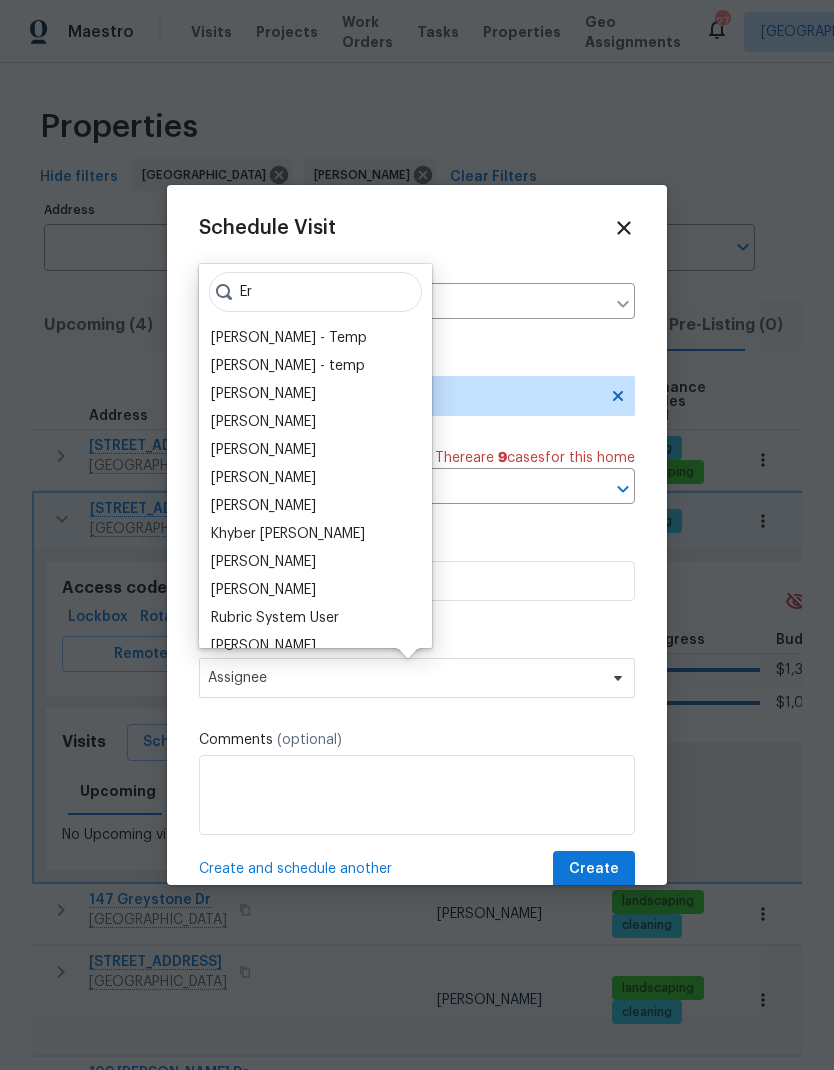 type on "Er" 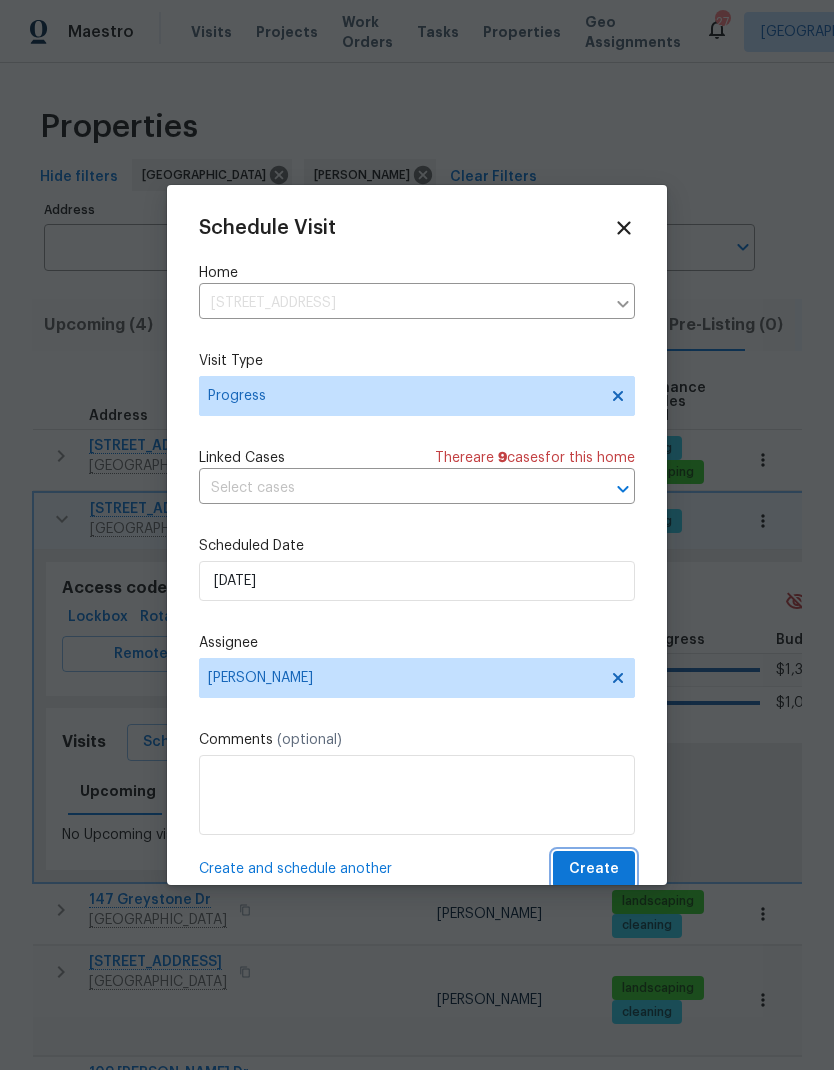 click on "Create" at bounding box center (594, 869) 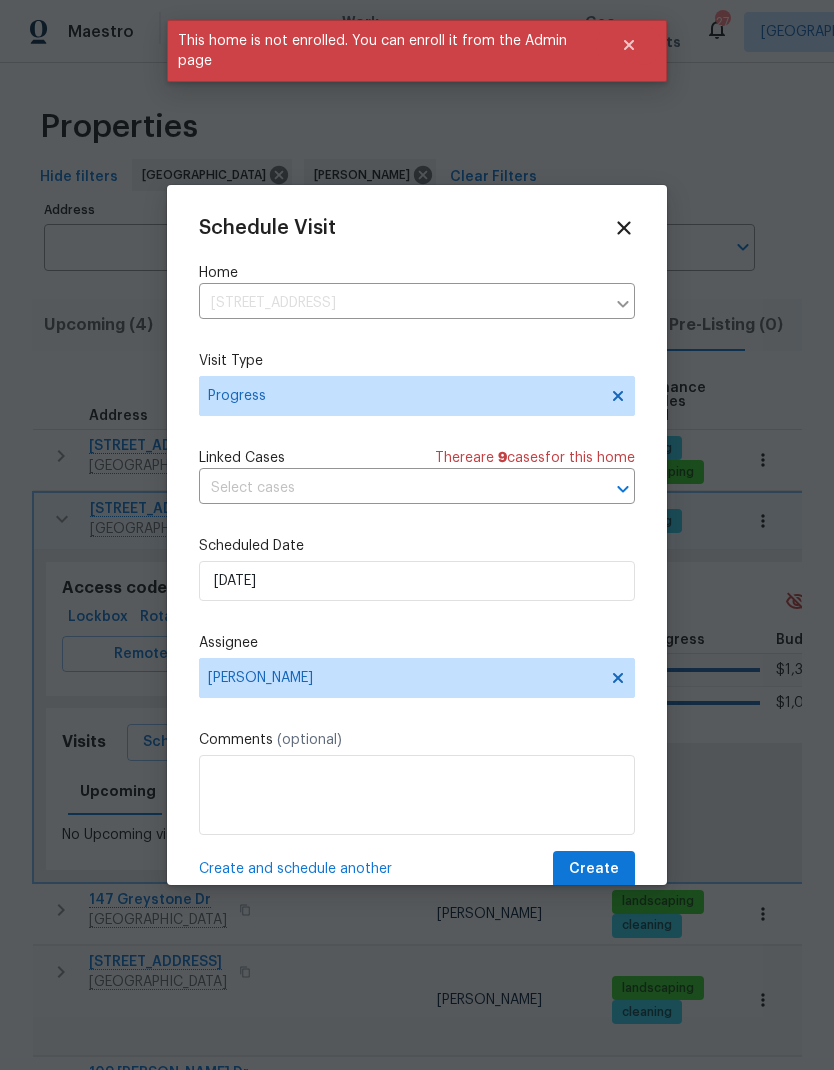 click 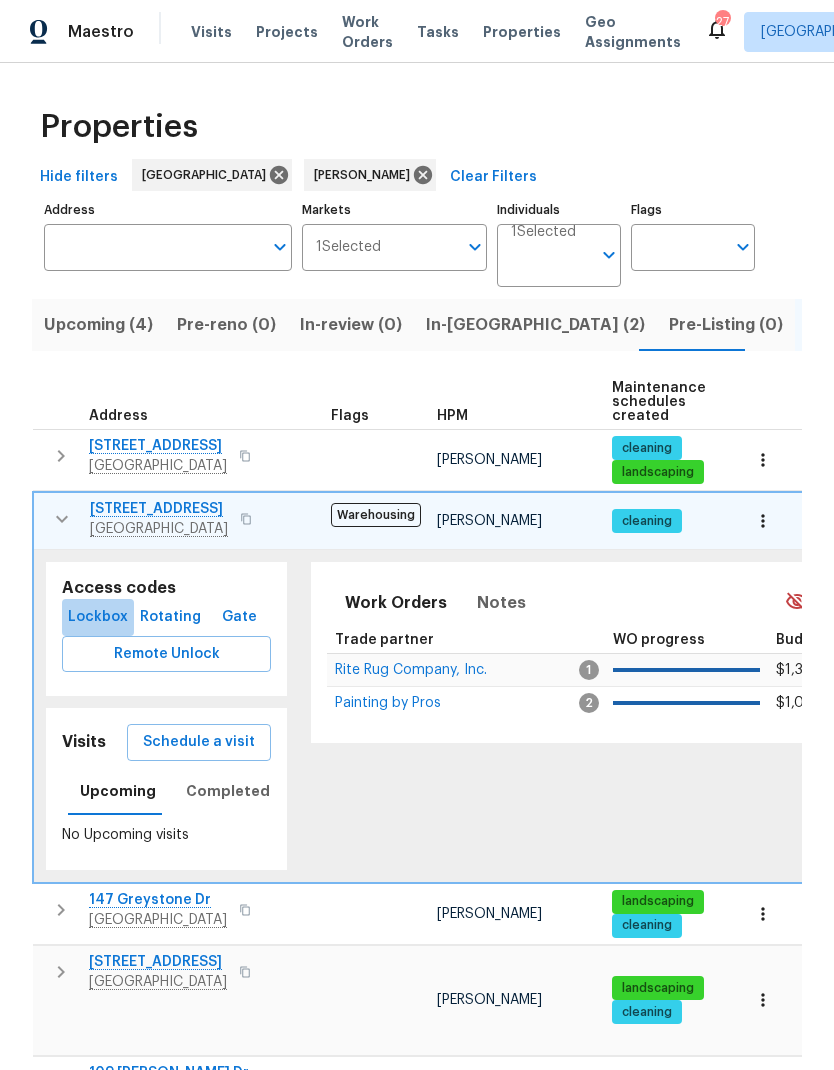 click on "Lockbox" at bounding box center (98, 617) 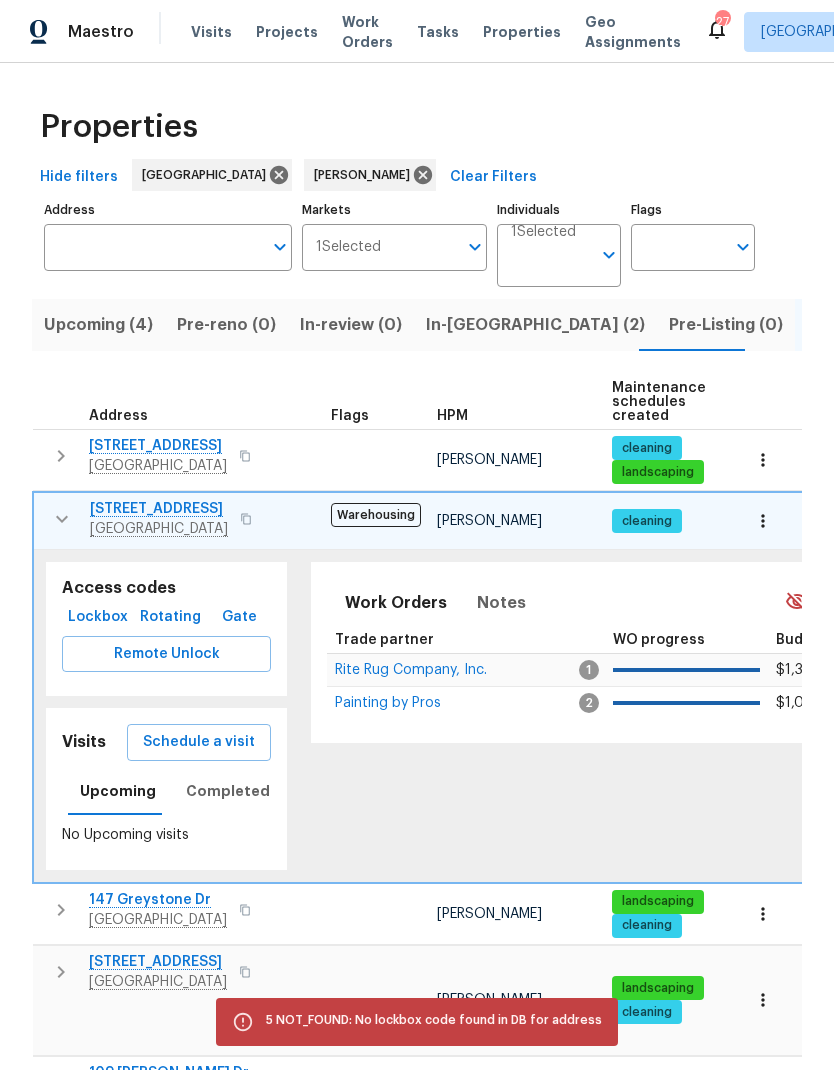 click on "Lockbox" at bounding box center [98, 617] 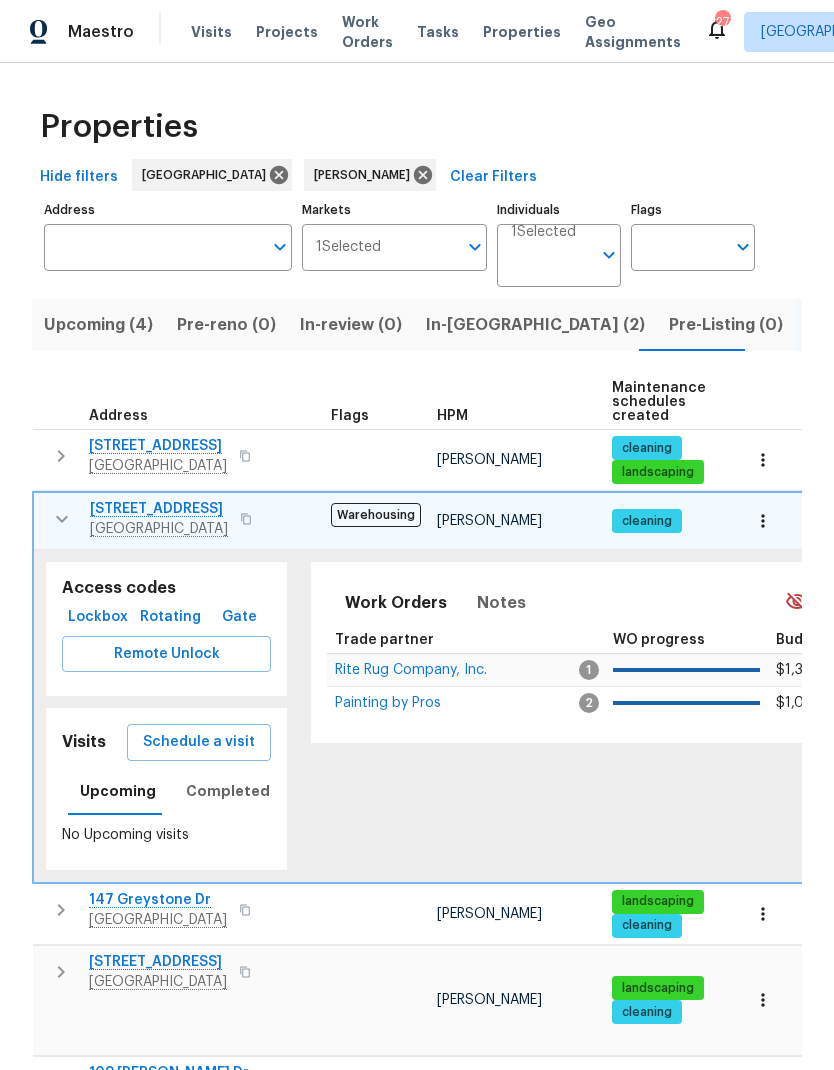 click at bounding box center (763, 521) 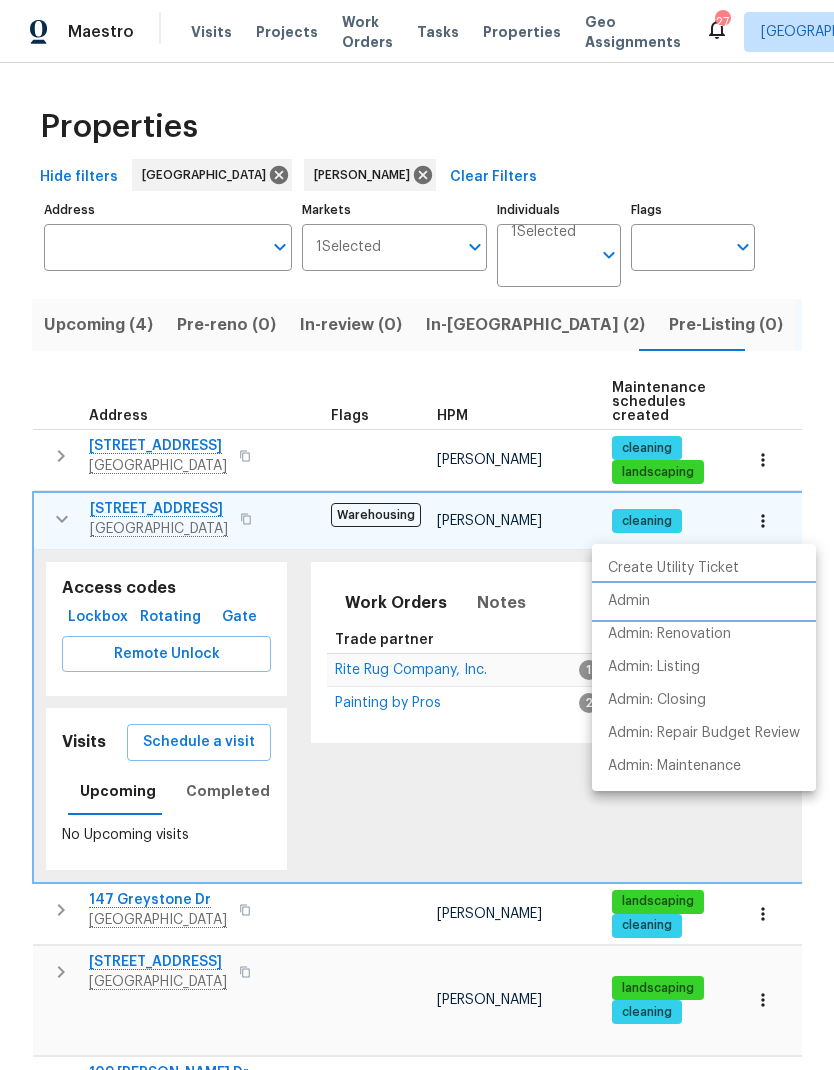 click on "Admin" at bounding box center (704, 601) 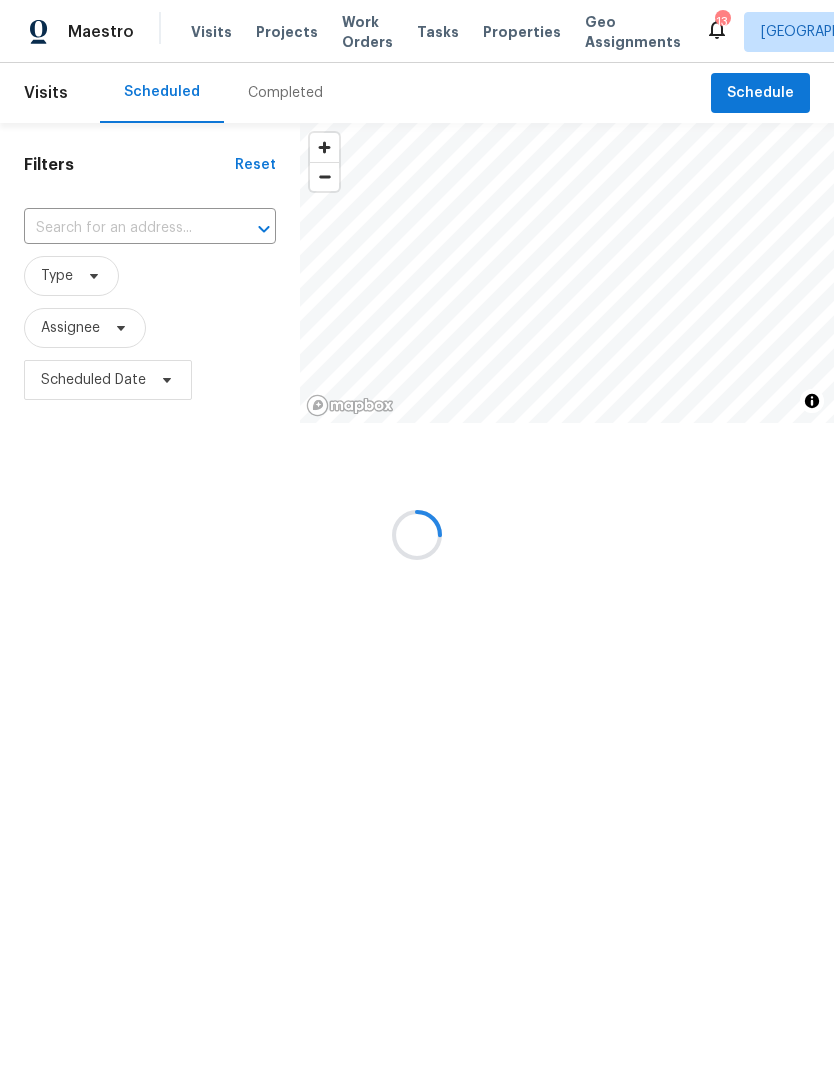 scroll, scrollTop: 0, scrollLeft: 0, axis: both 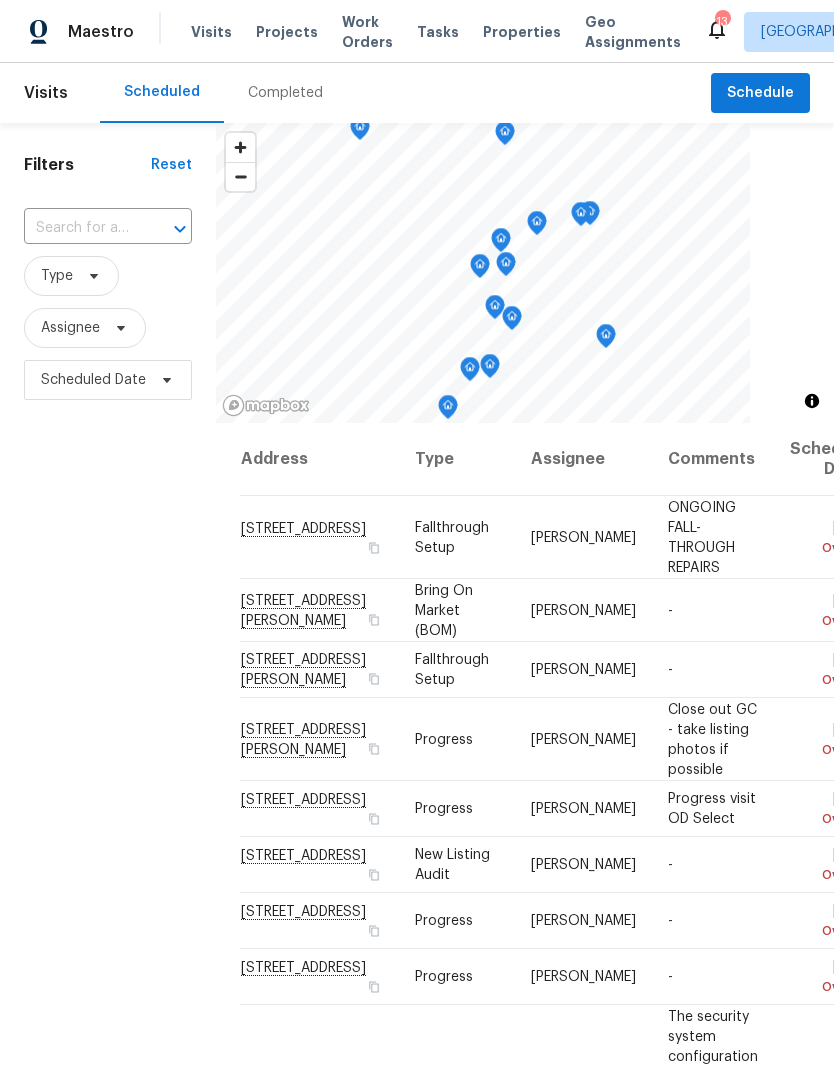 click at bounding box center [80, 228] 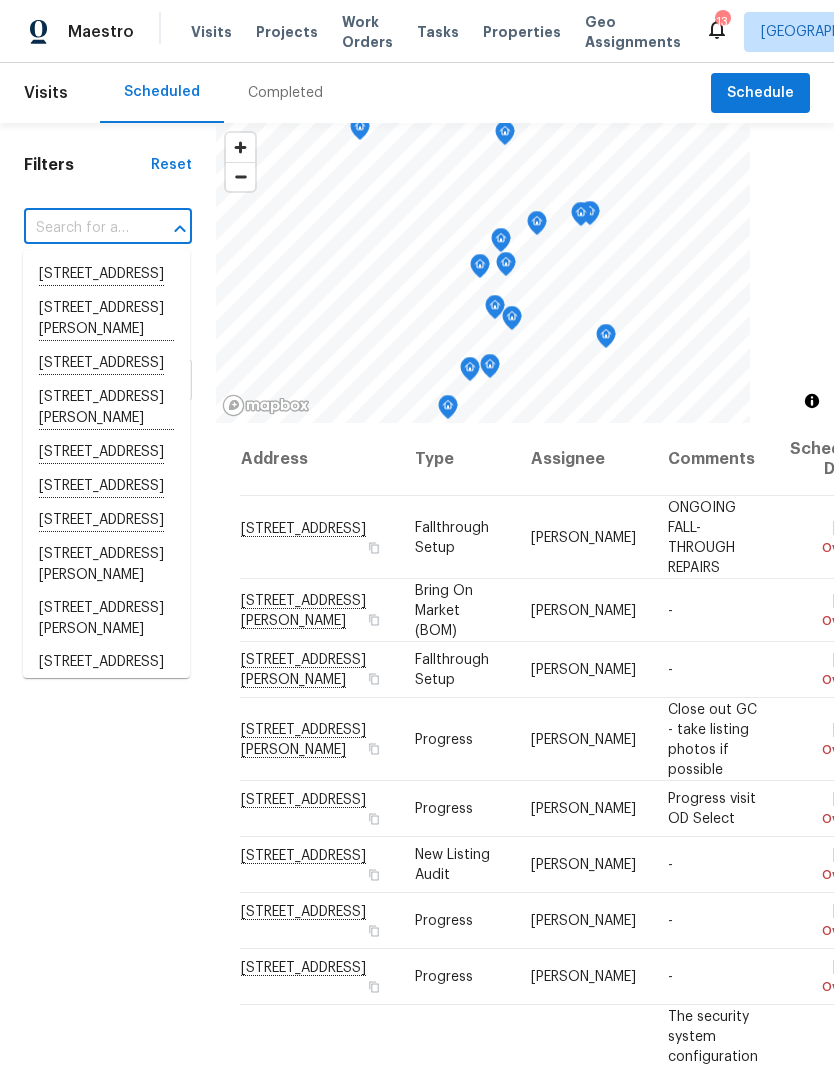 click at bounding box center (80, 228) 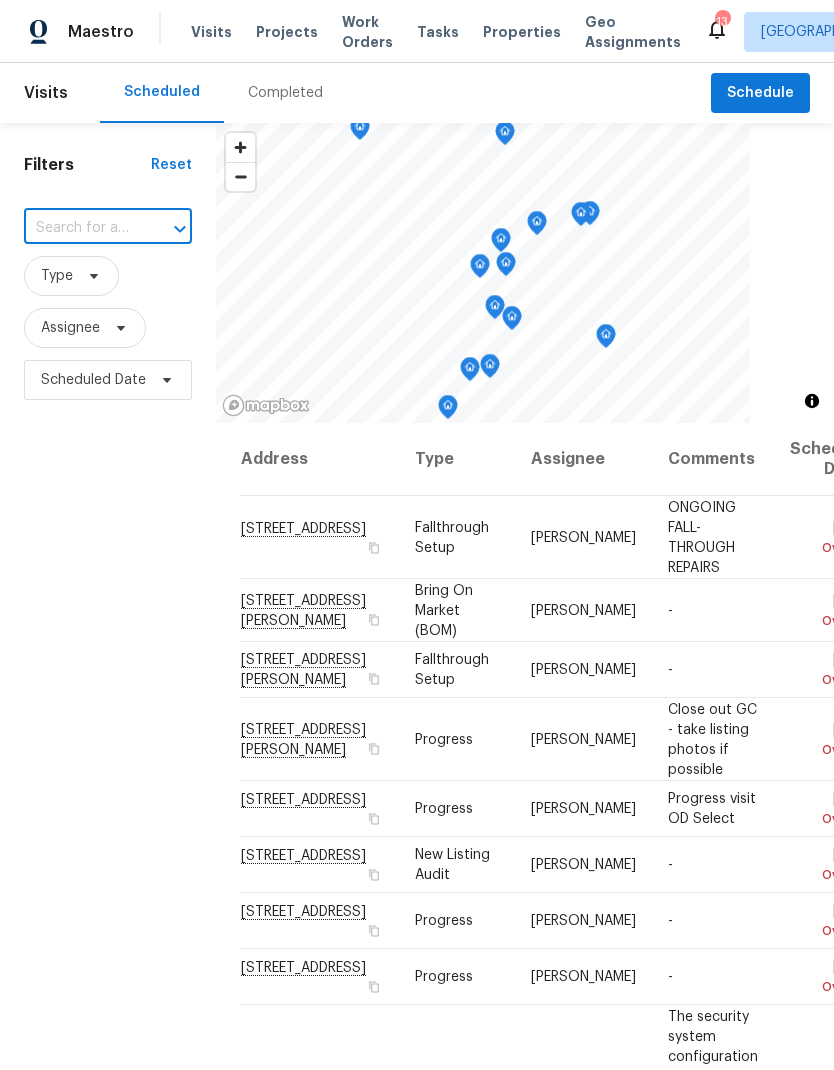 paste on "[STREET_ADDRESS]" 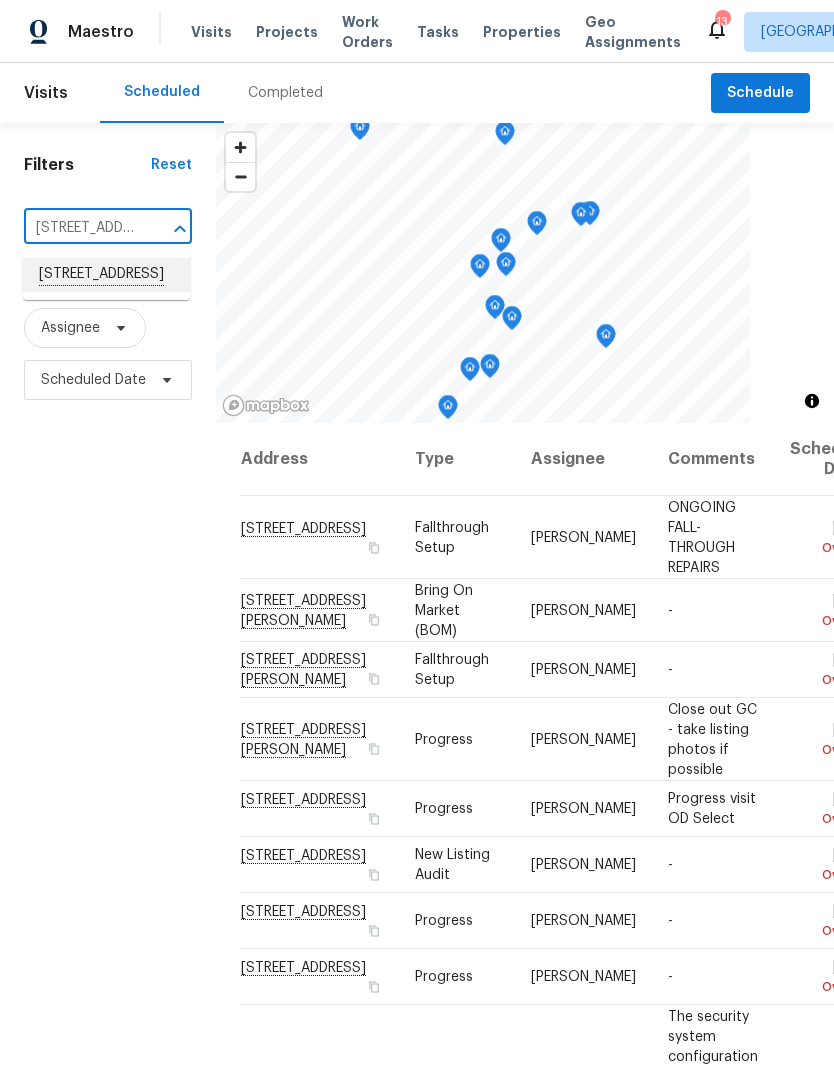 click on "[STREET_ADDRESS]" at bounding box center [106, 275] 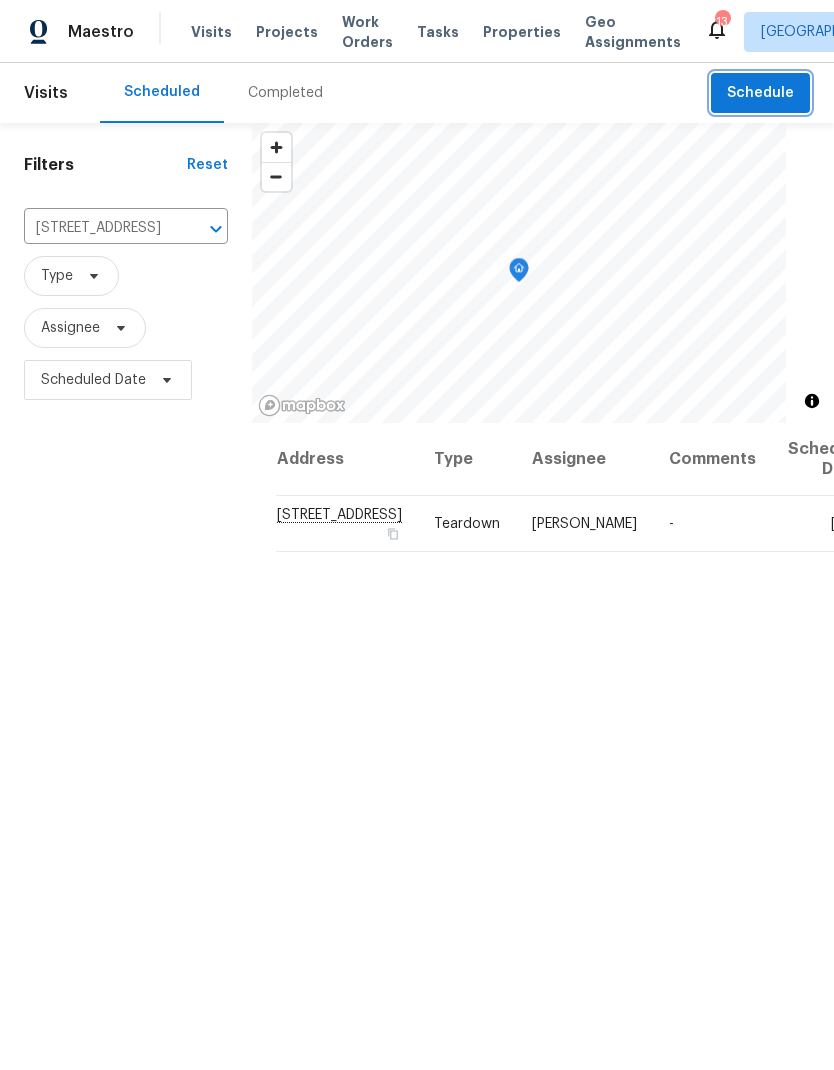 click on "Schedule" at bounding box center [760, 93] 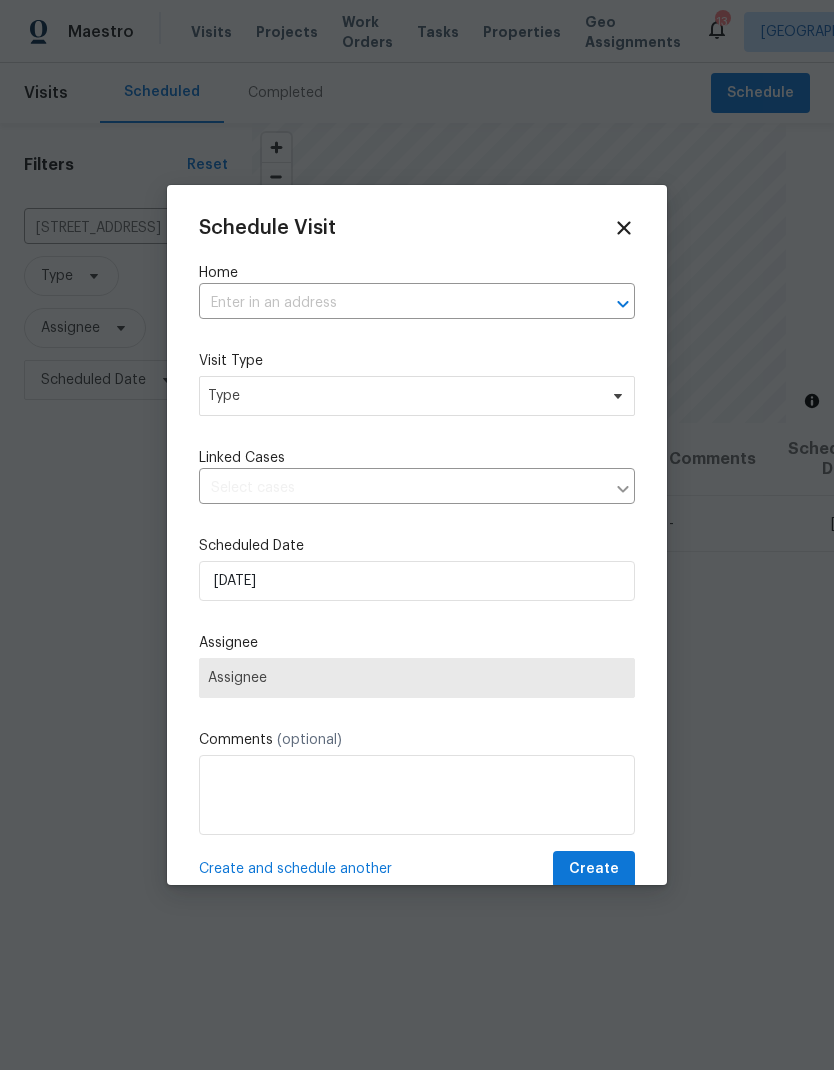 click at bounding box center [389, 303] 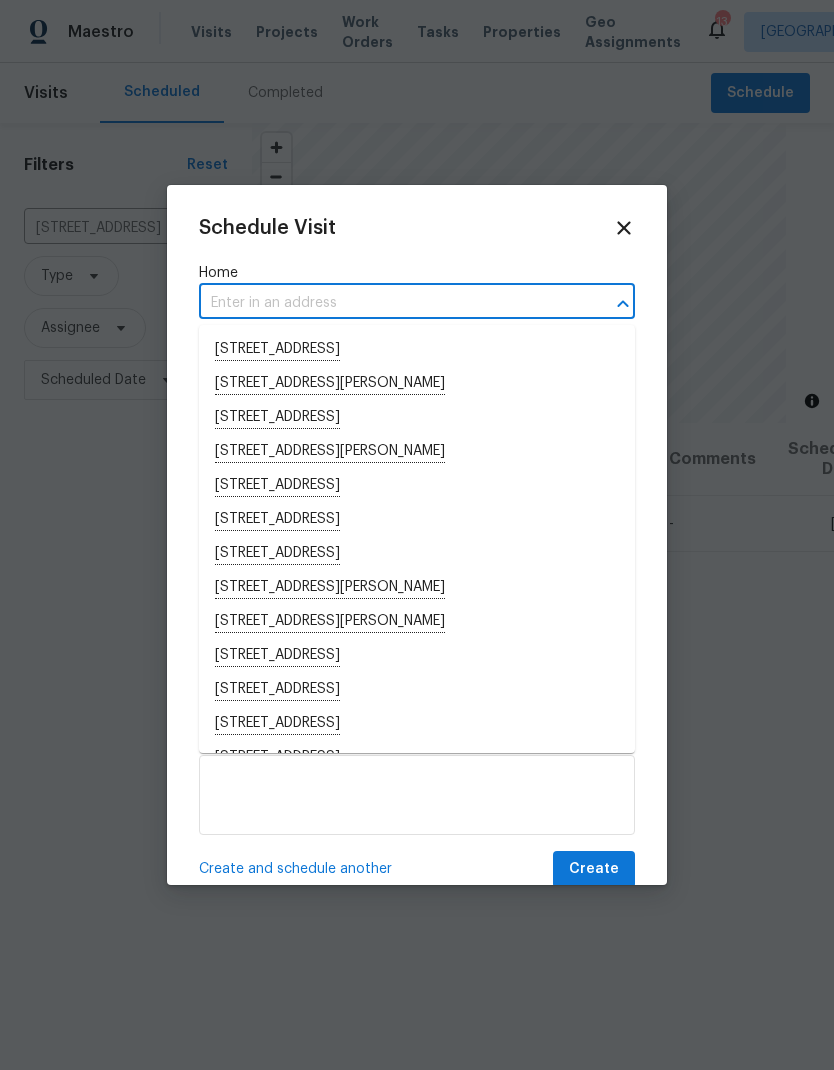 click at bounding box center [389, 303] 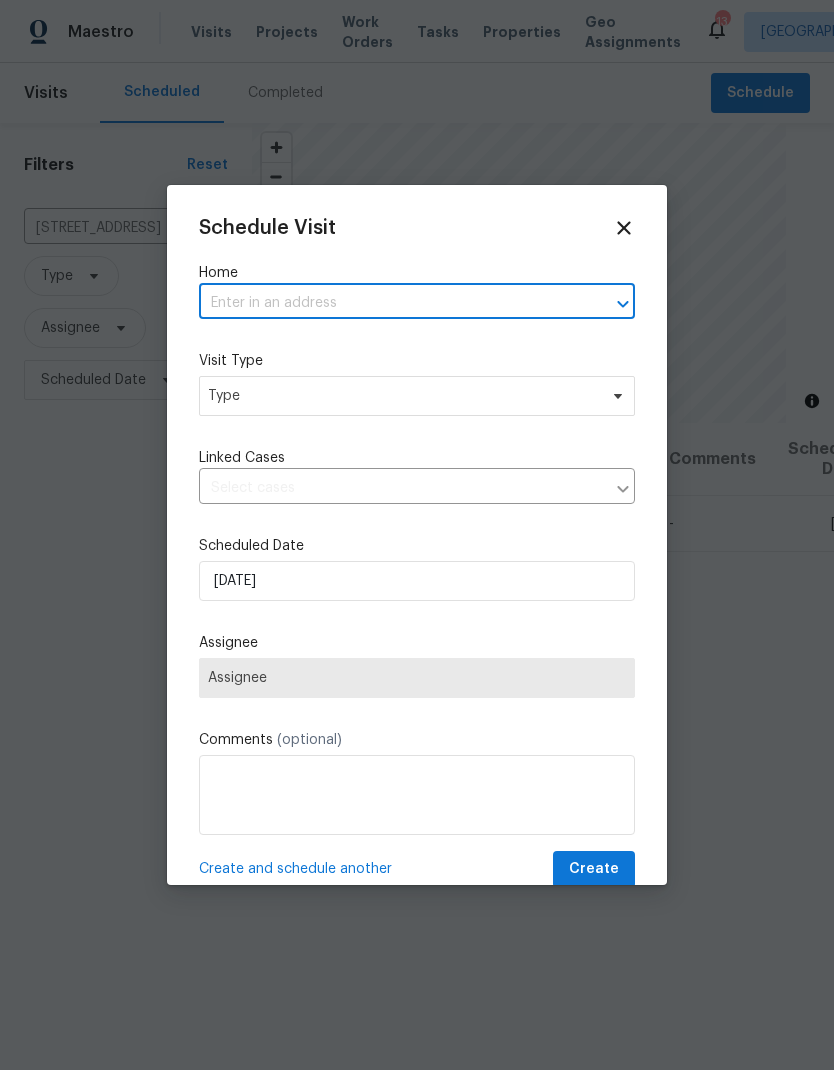 click at bounding box center (389, 303) 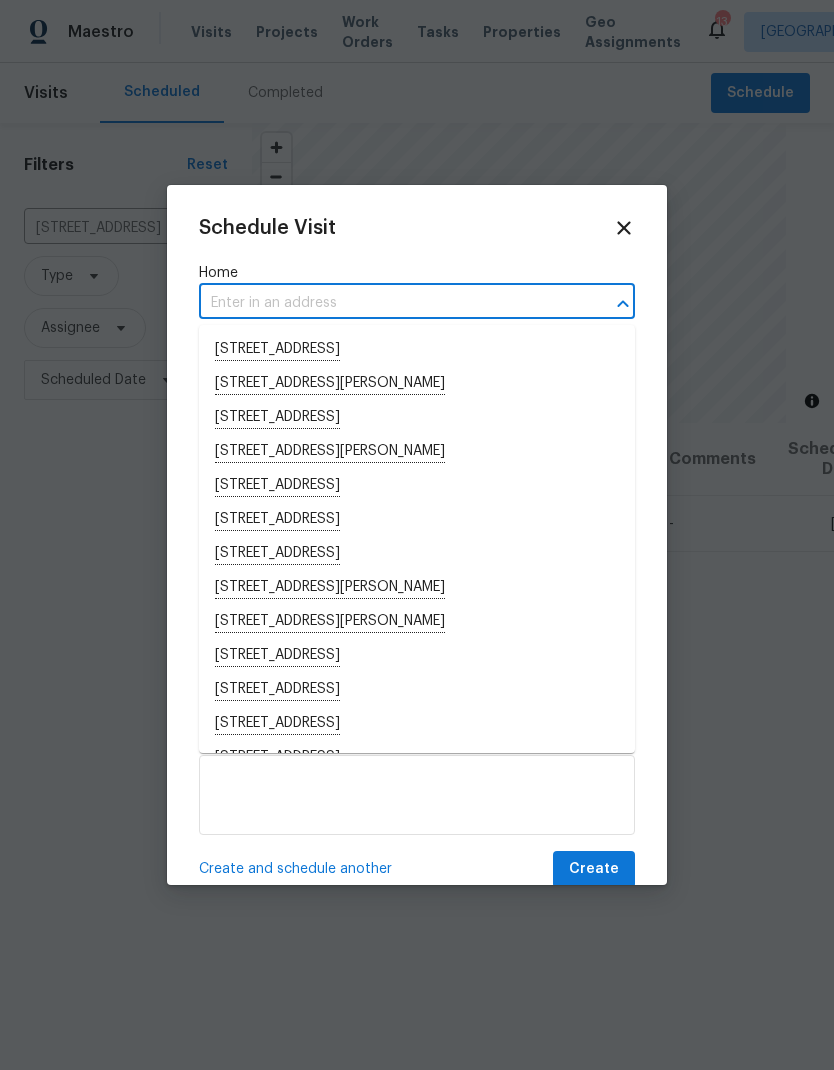 paste on "[STREET_ADDRESS]" 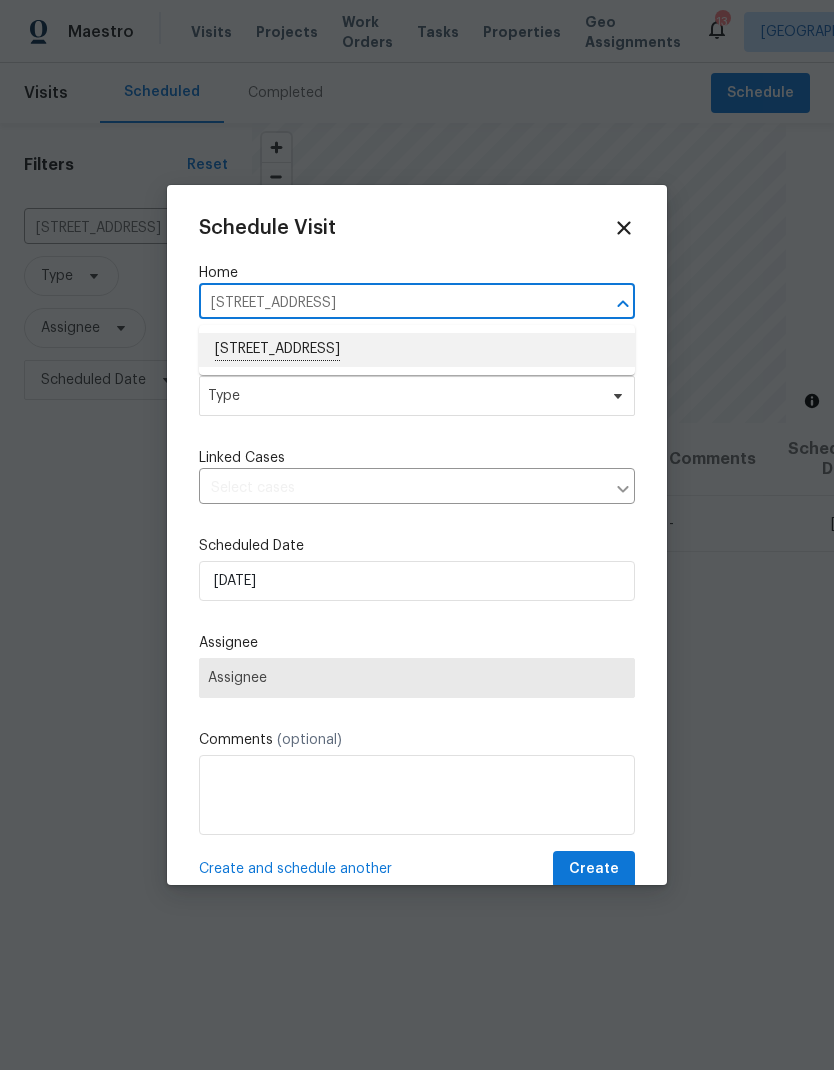 click on "[STREET_ADDRESS]" at bounding box center (417, 350) 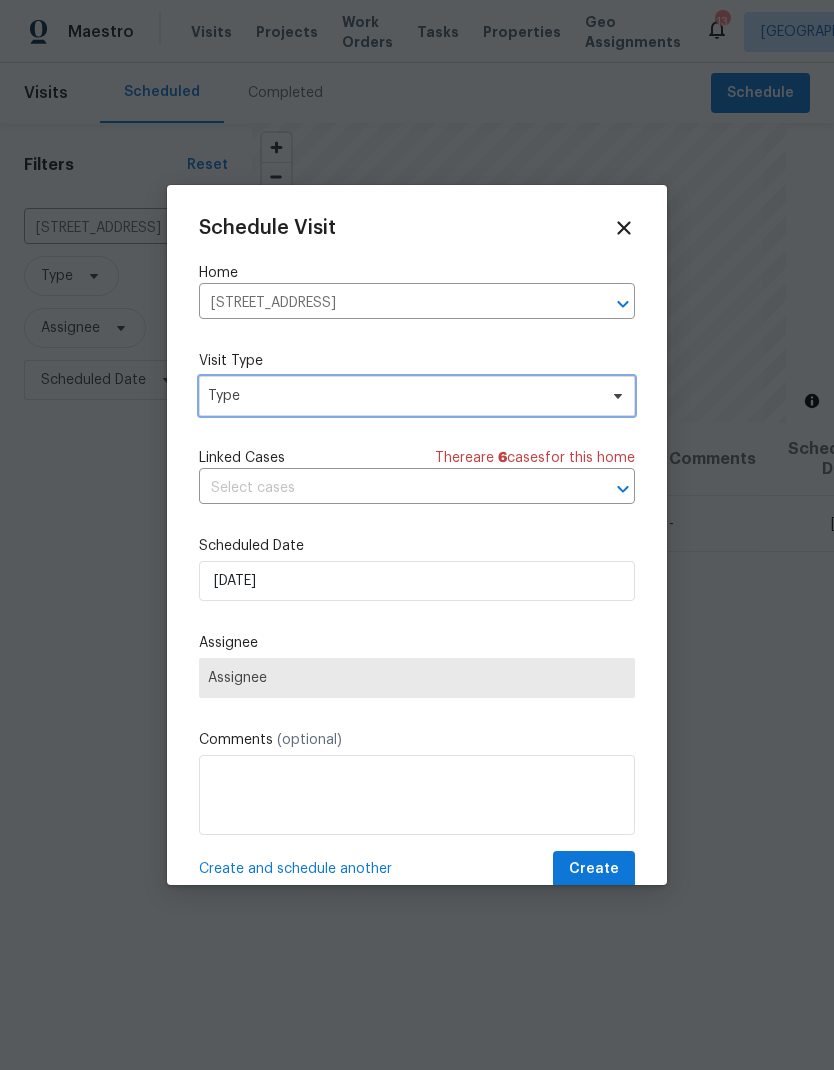 click on "Type" at bounding box center [402, 396] 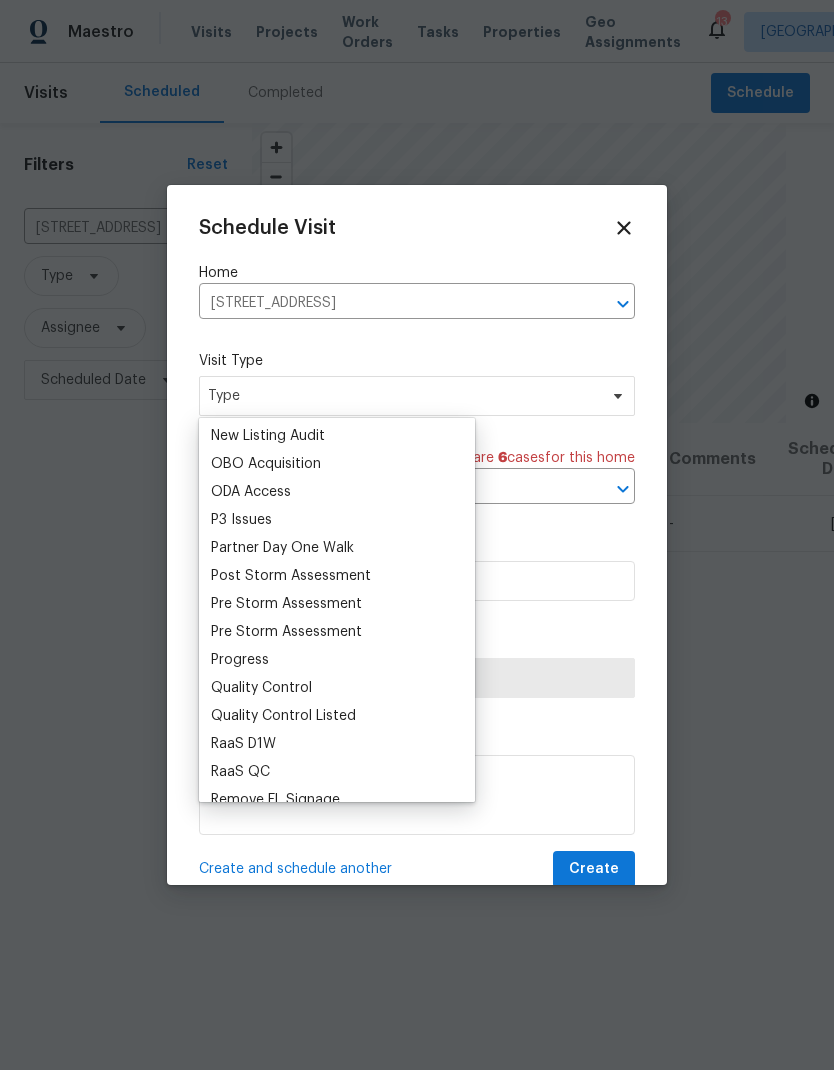 scroll, scrollTop: 1122, scrollLeft: 0, axis: vertical 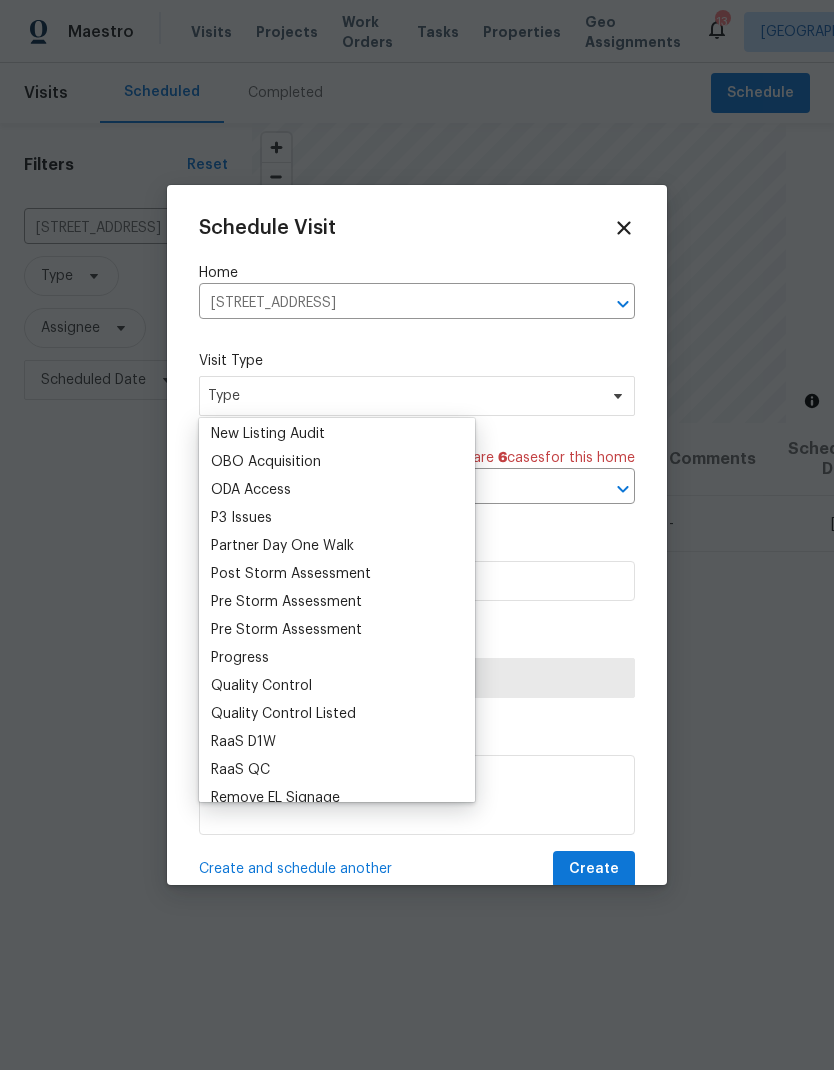 click on "Progress" at bounding box center (240, 658) 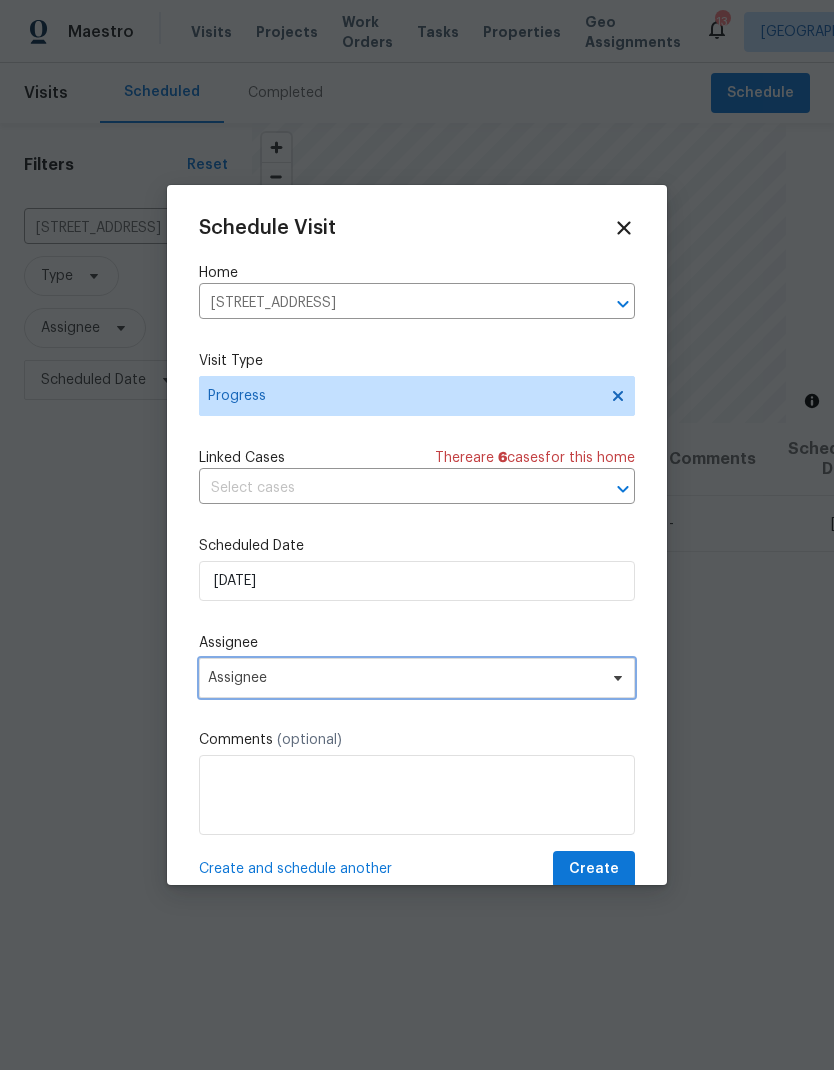 click on "Assignee" at bounding box center [404, 678] 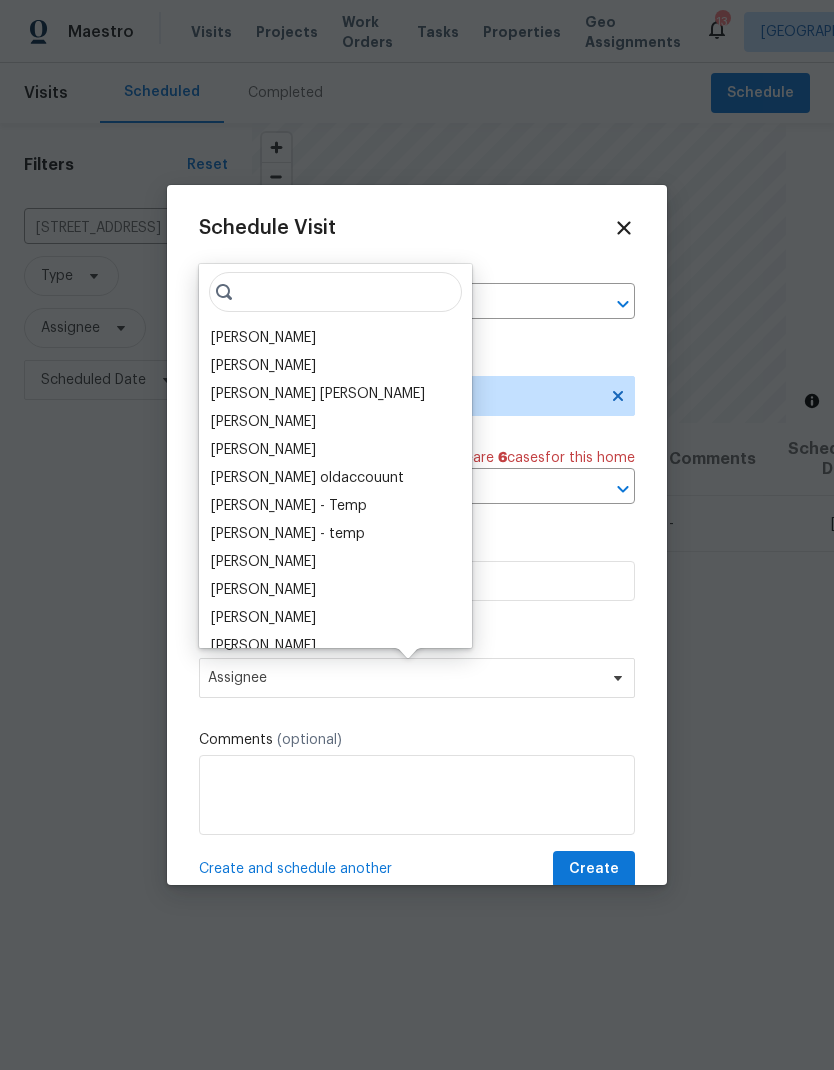 click on "[PERSON_NAME]" at bounding box center (263, 338) 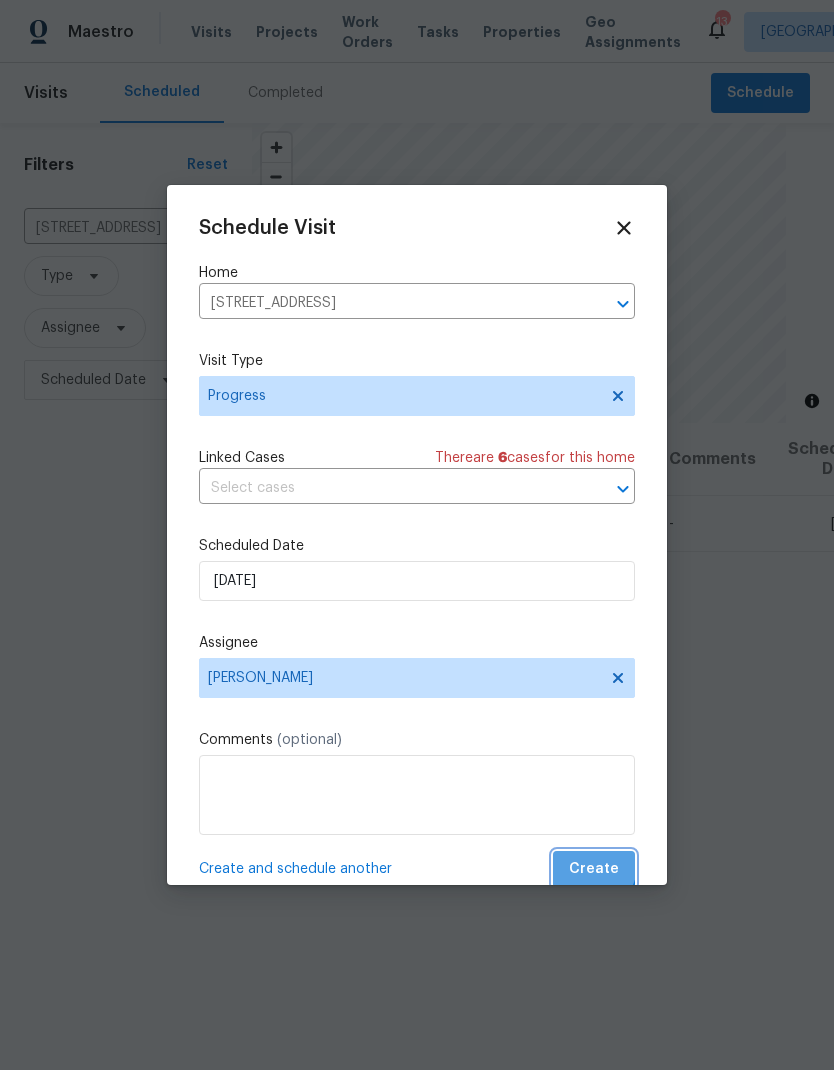 click on "Create" at bounding box center [594, 869] 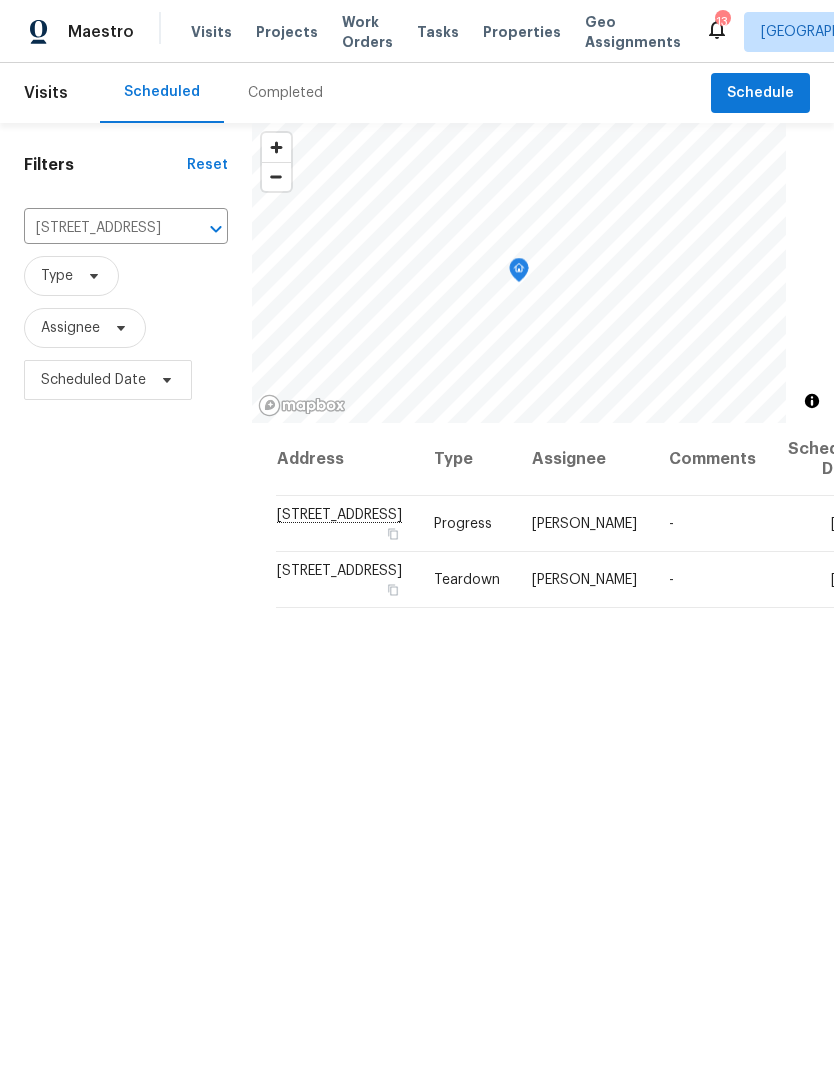 click on "Work Orders" at bounding box center (367, 32) 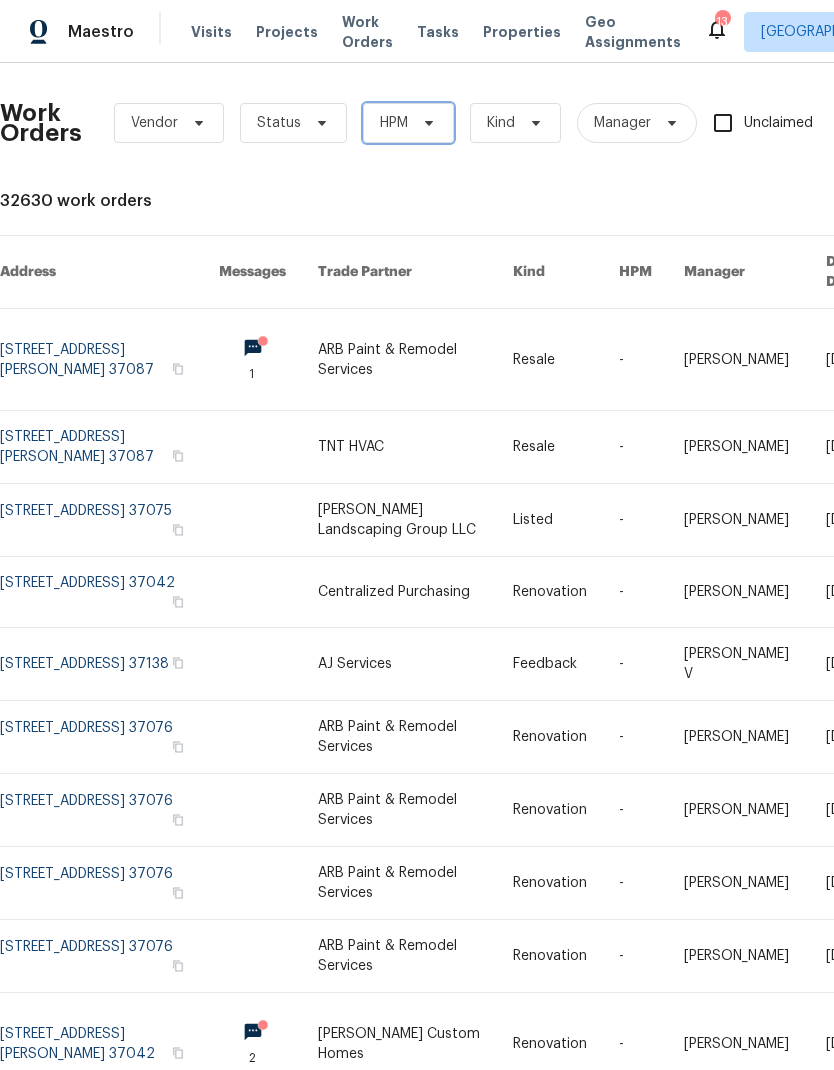 click 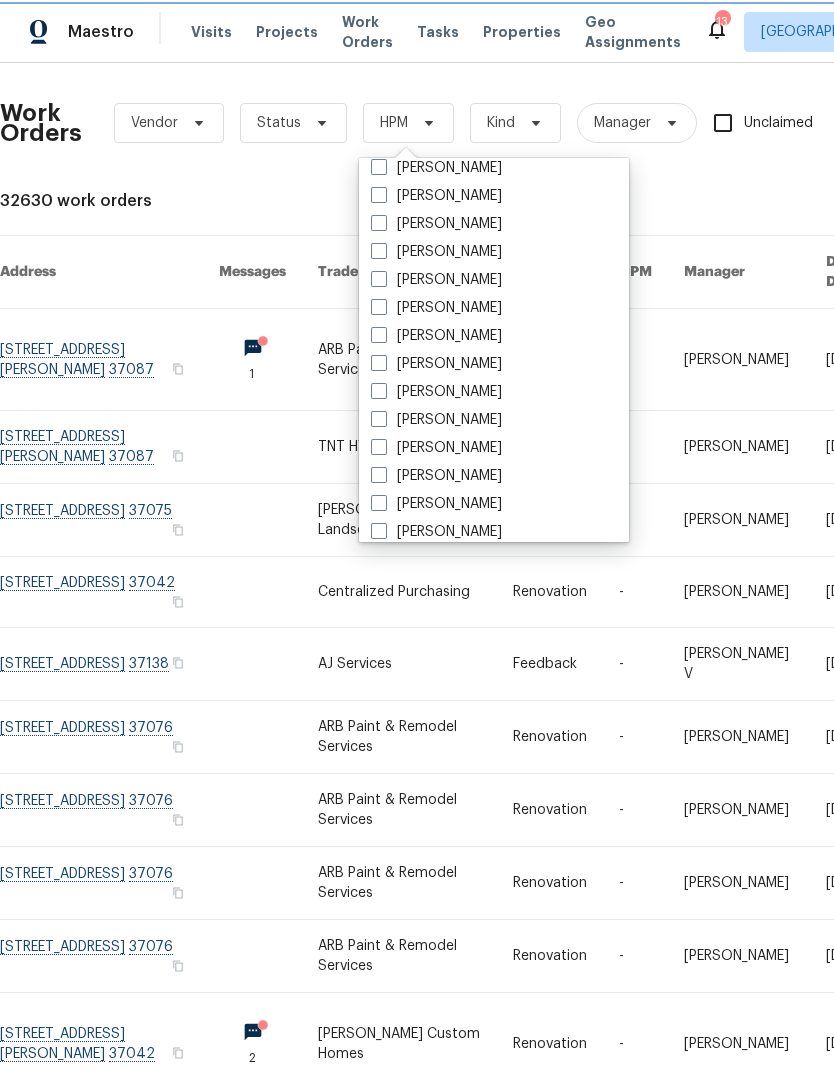 scroll, scrollTop: 105, scrollLeft: 0, axis: vertical 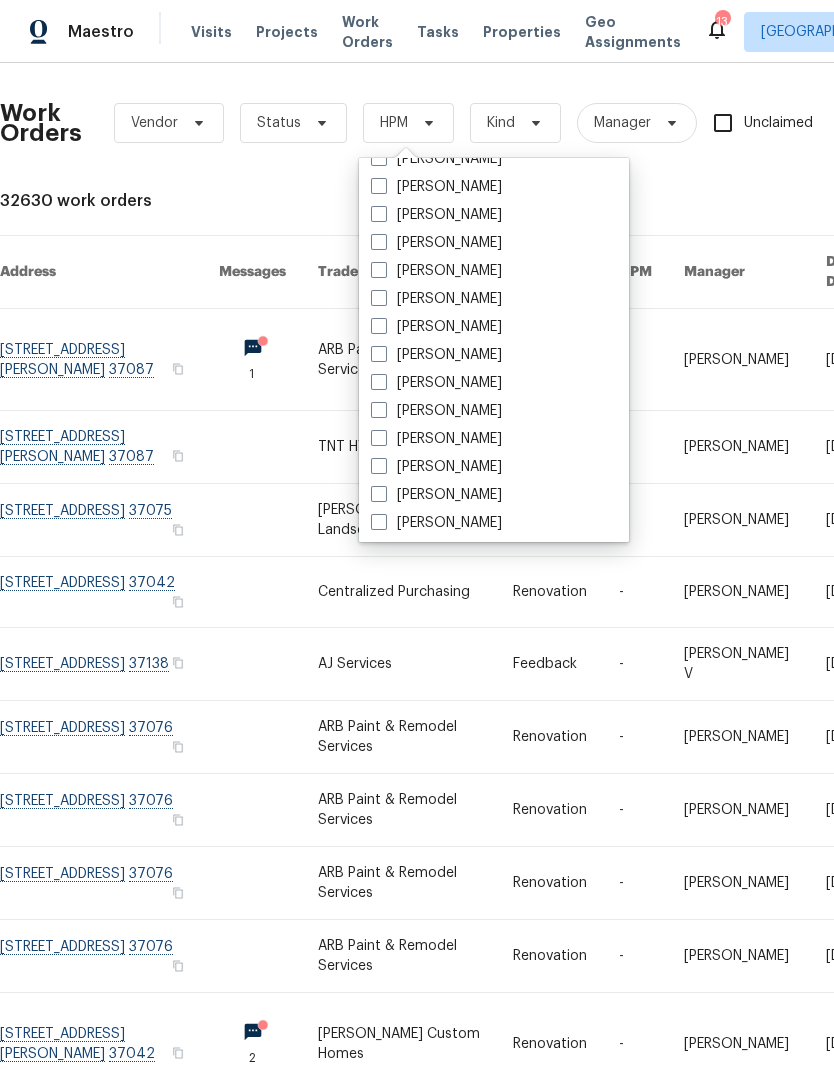 click at bounding box center [379, 438] 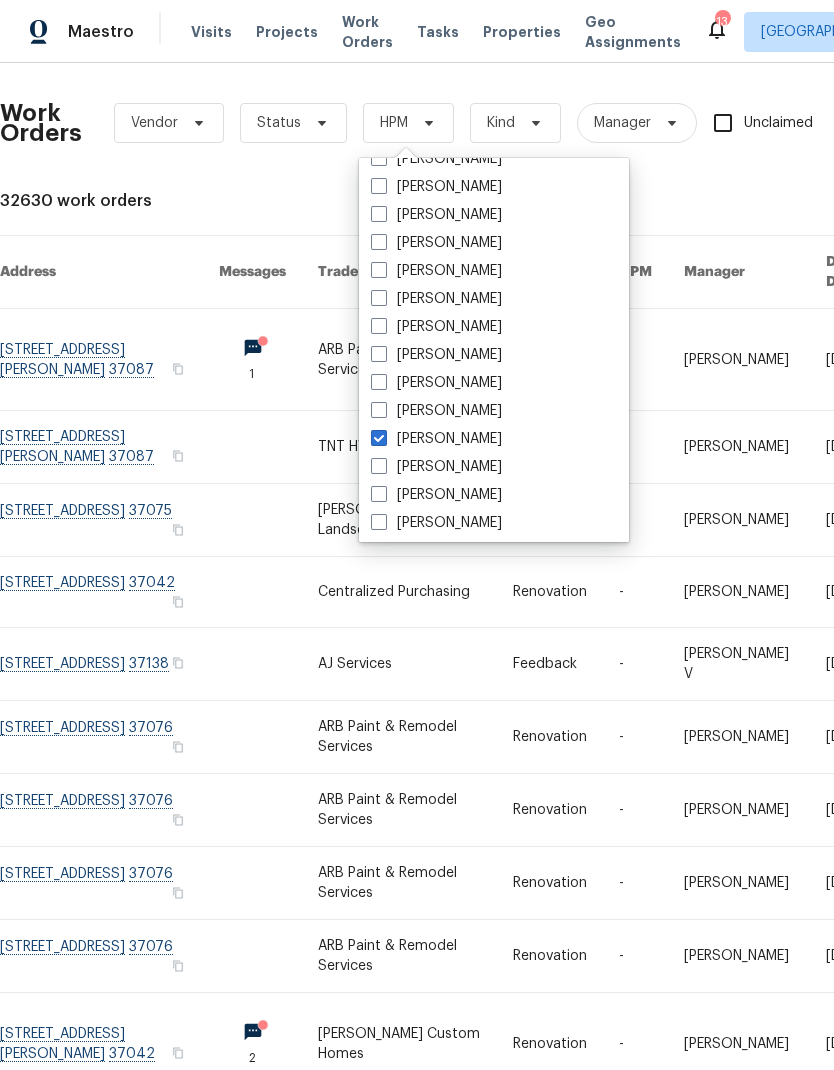 checkbox on "true" 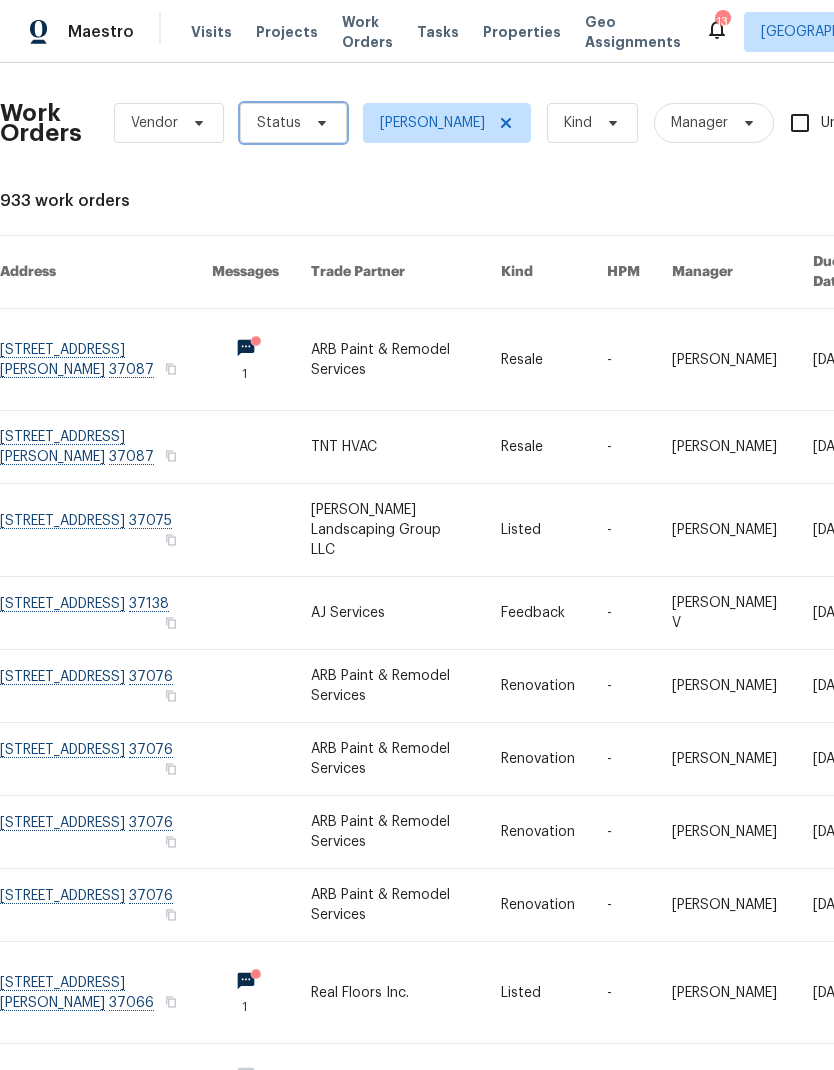 click 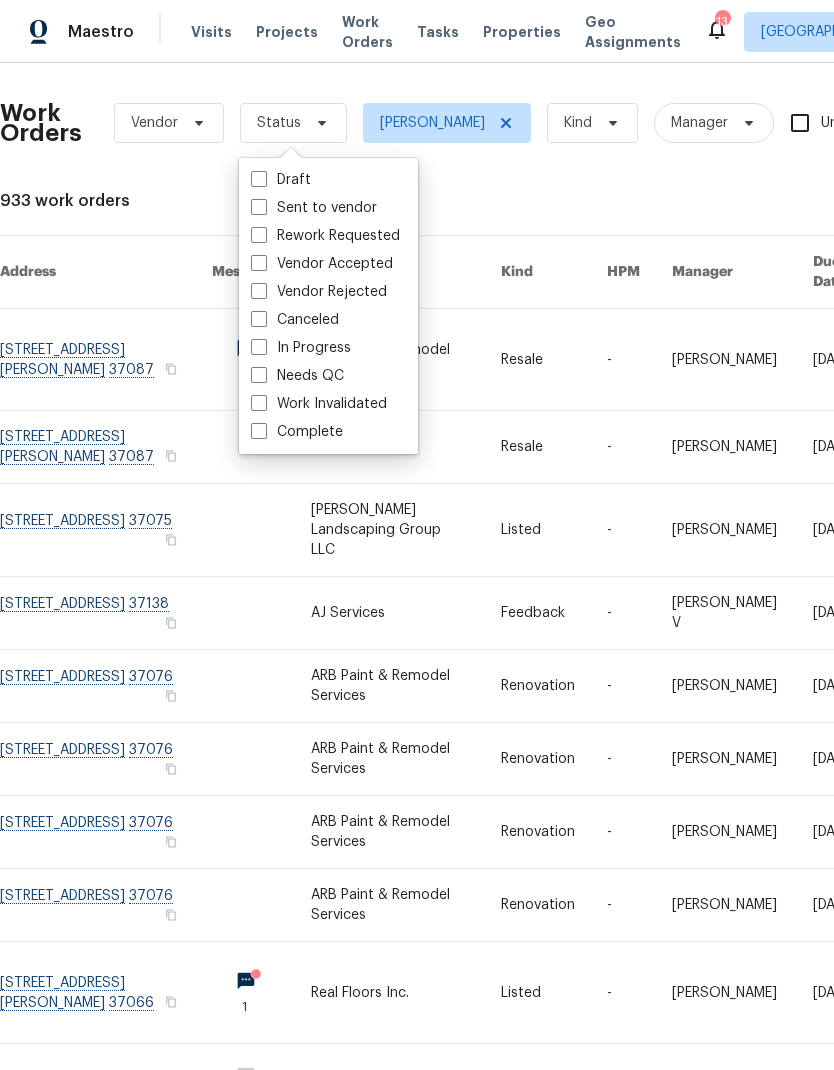 click at bounding box center (259, 375) 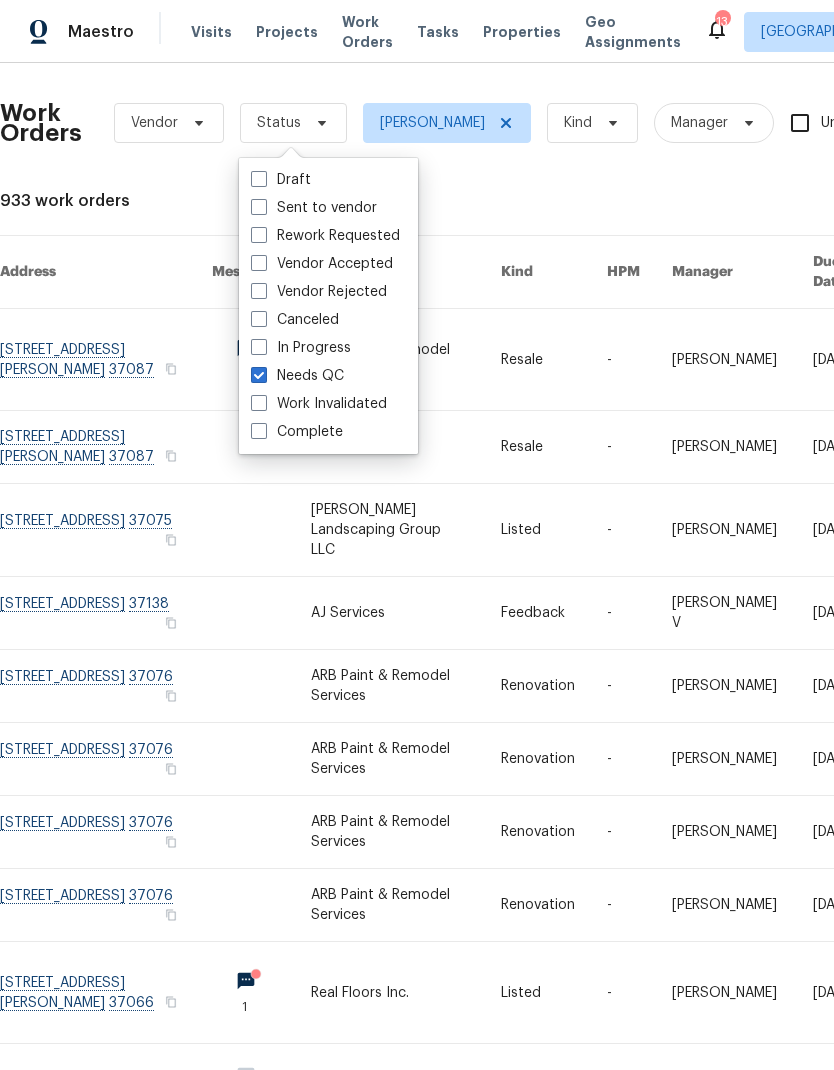 checkbox on "true" 